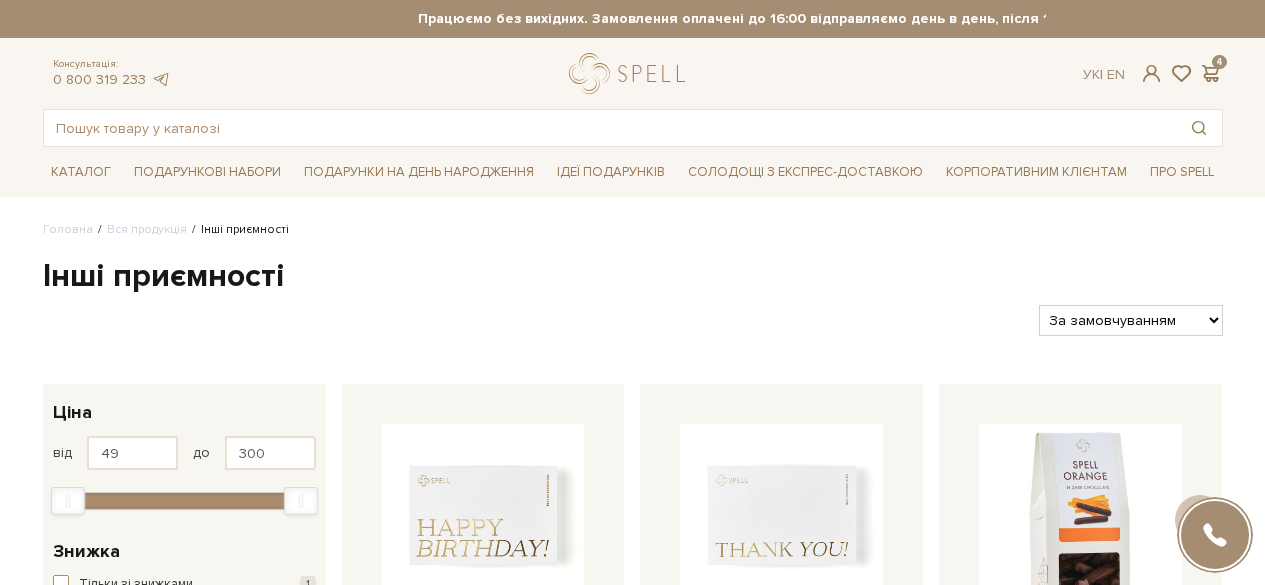 scroll, scrollTop: 2882, scrollLeft: 0, axis: vertical 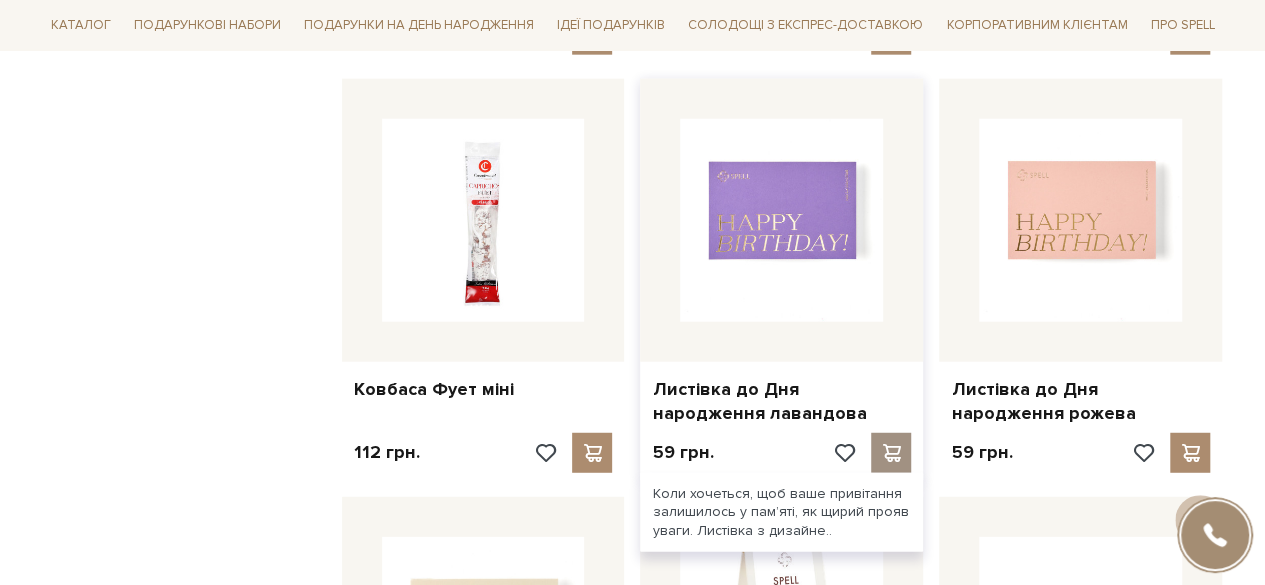 click at bounding box center [891, 453] 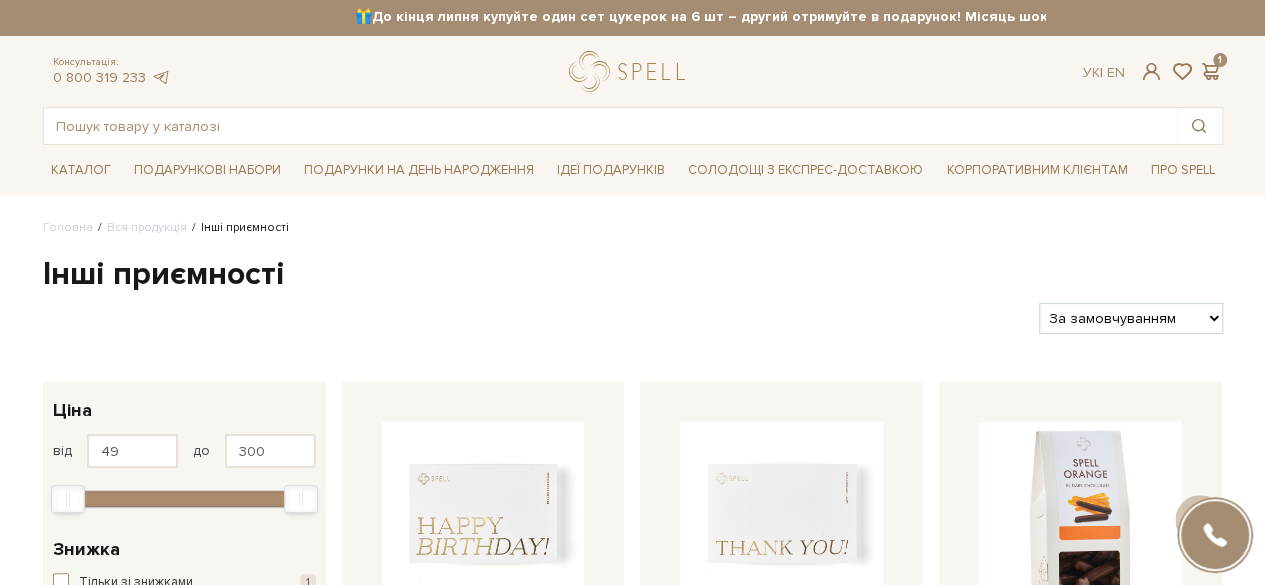 scroll, scrollTop: 0, scrollLeft: 0, axis: both 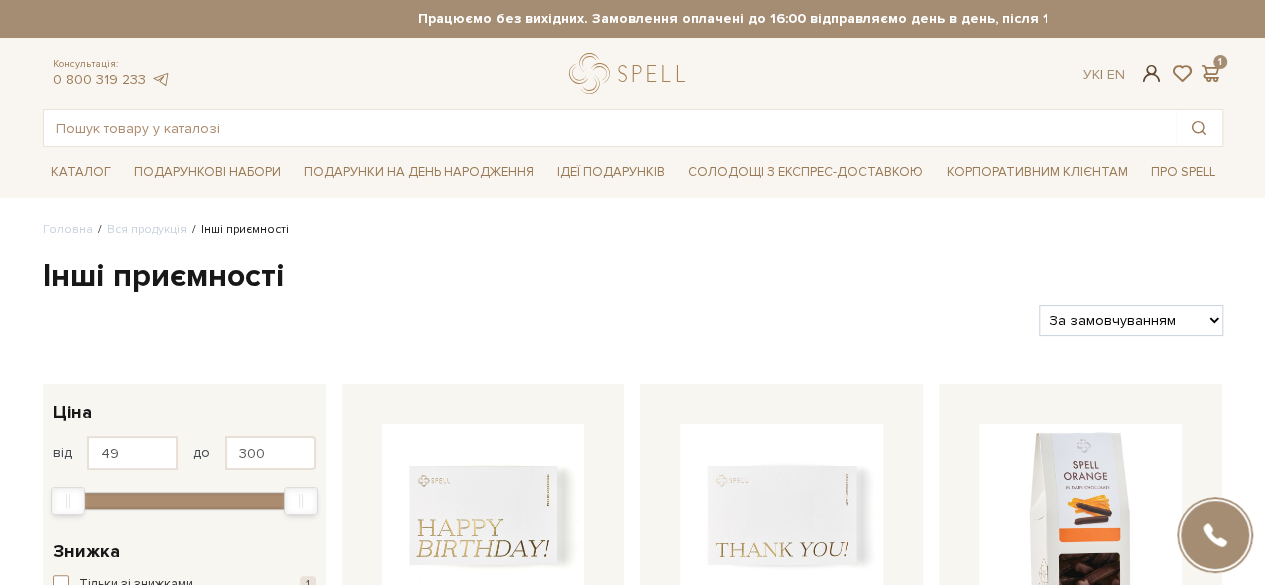 click at bounding box center [1151, 73] 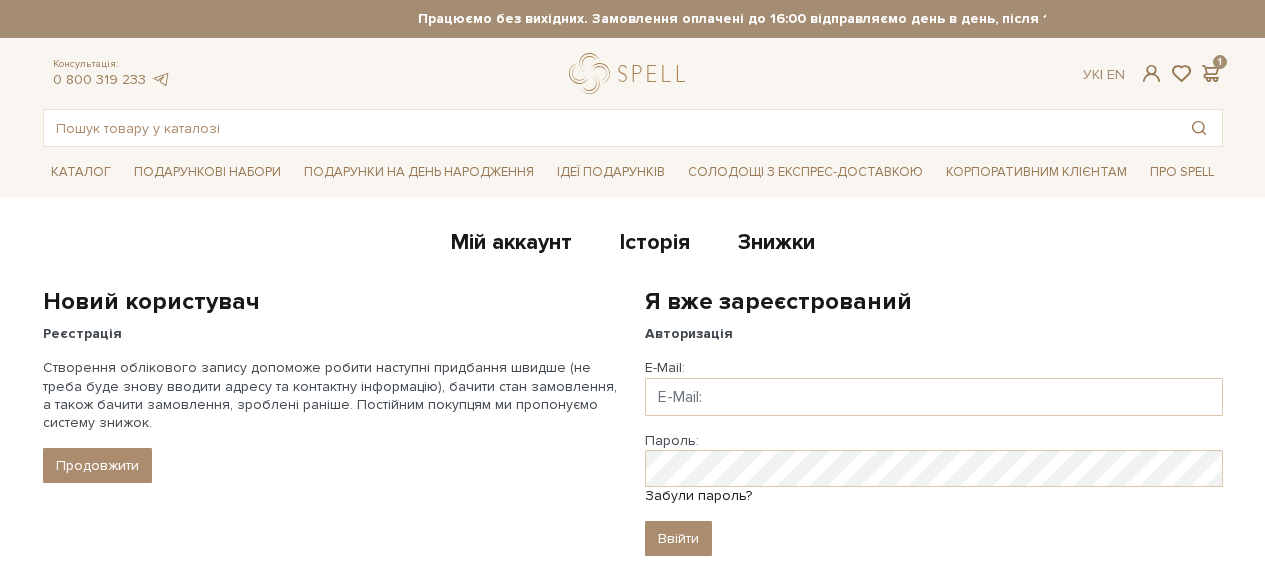 scroll, scrollTop: 0, scrollLeft: 0, axis: both 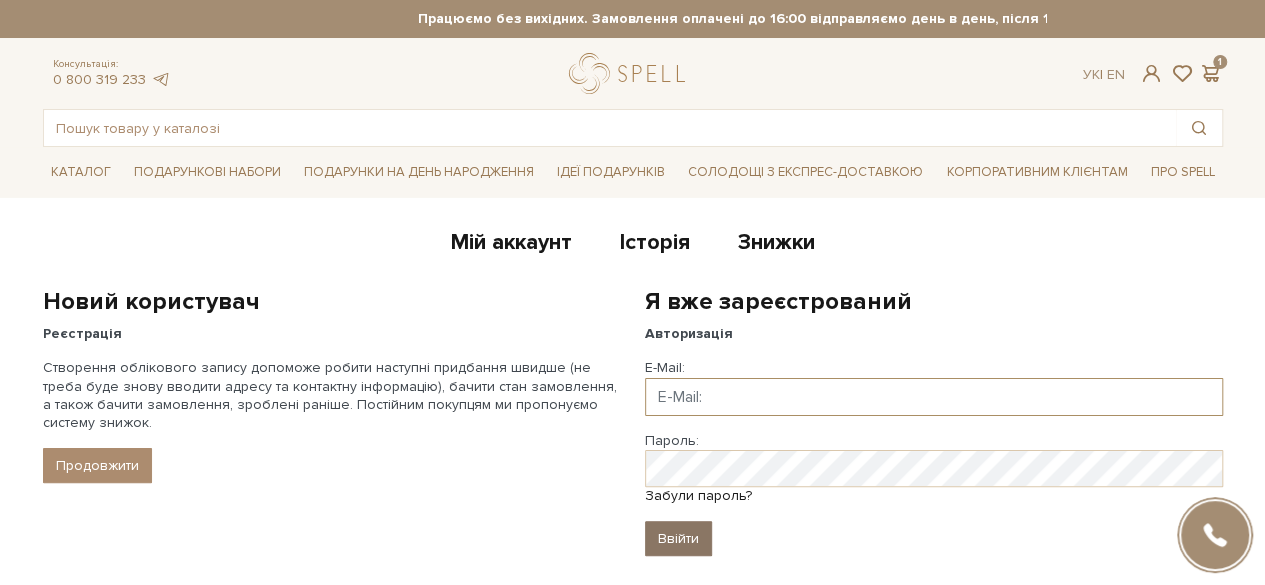 type on "iryna.vasylieva.hr@gmail.com" 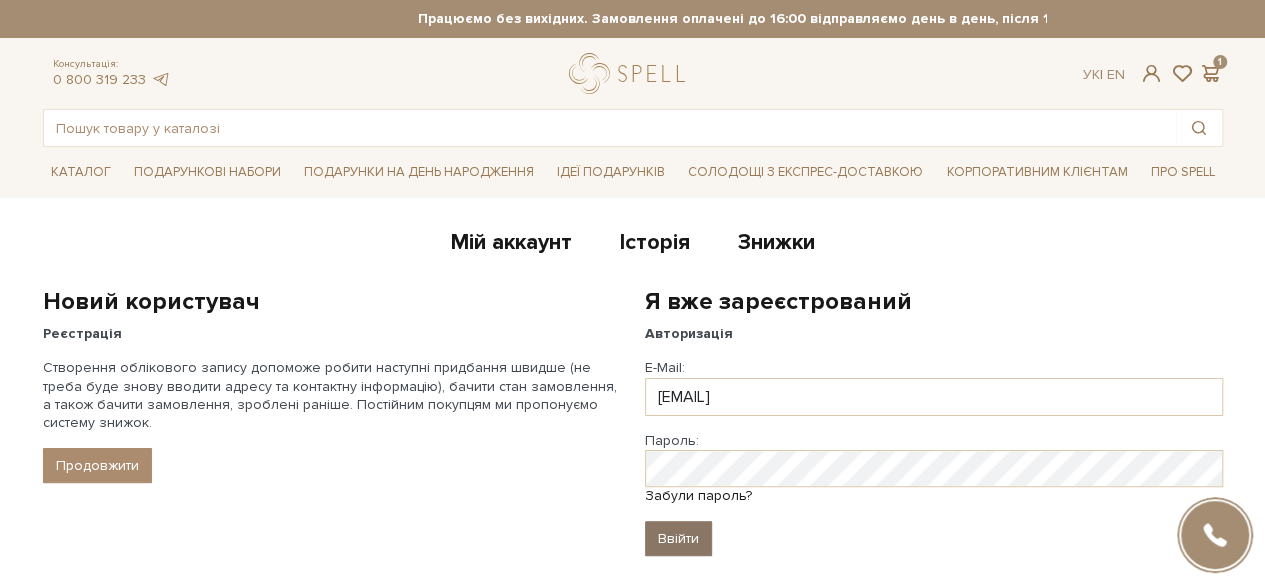 click on "Ввійти" at bounding box center [678, 538] 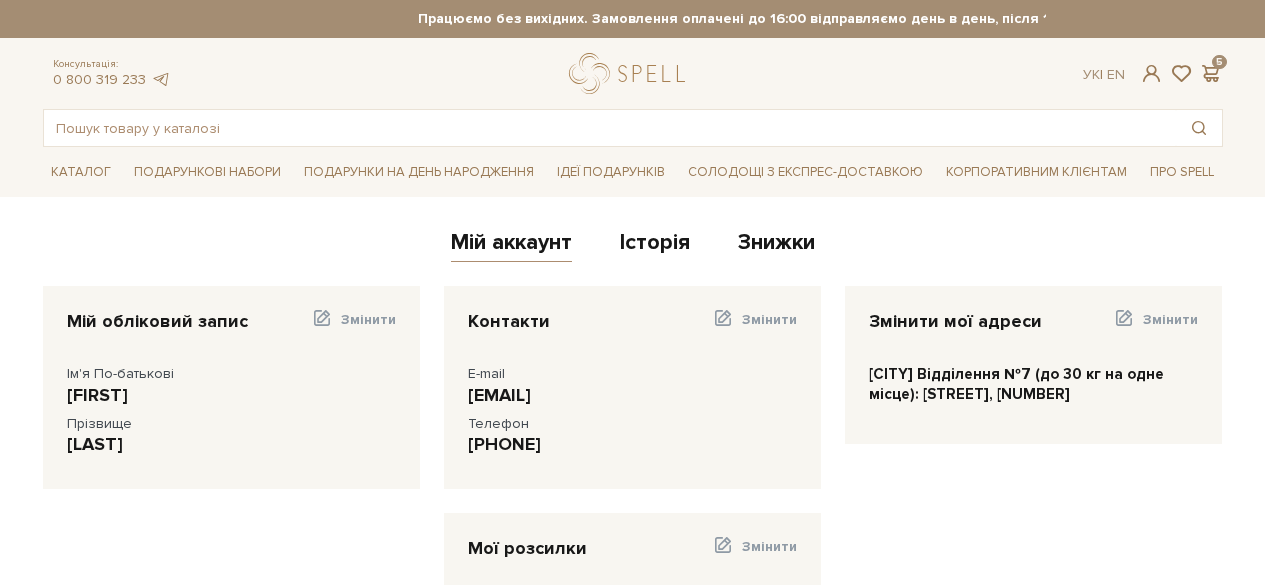 scroll, scrollTop: 0, scrollLeft: 0, axis: both 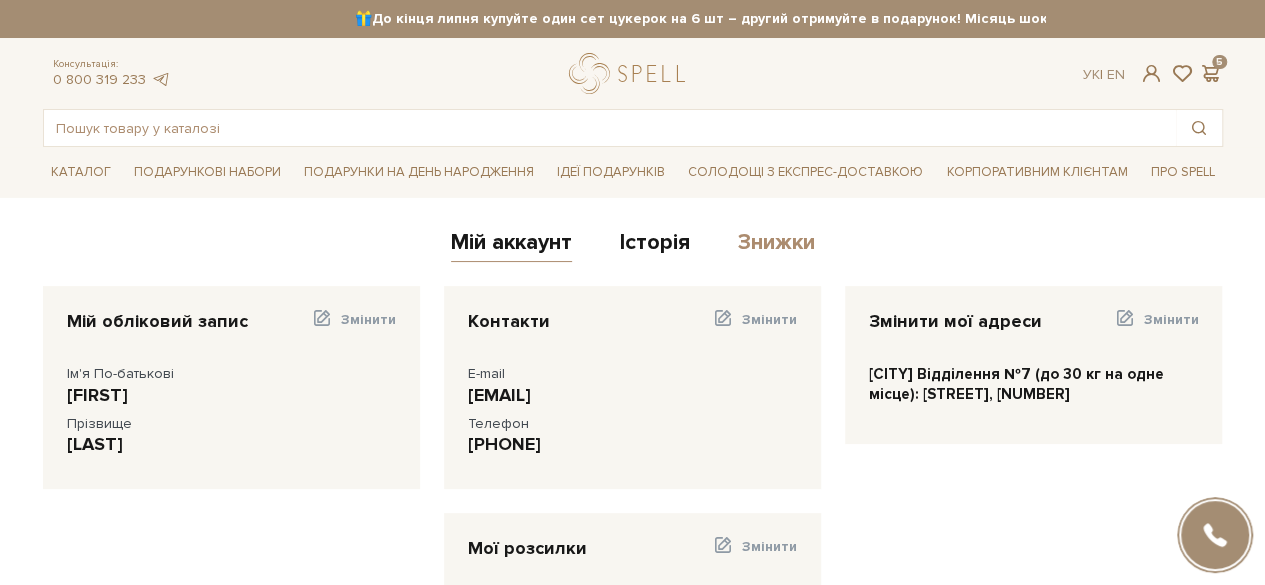 click on "Знижки" at bounding box center (776, 245) 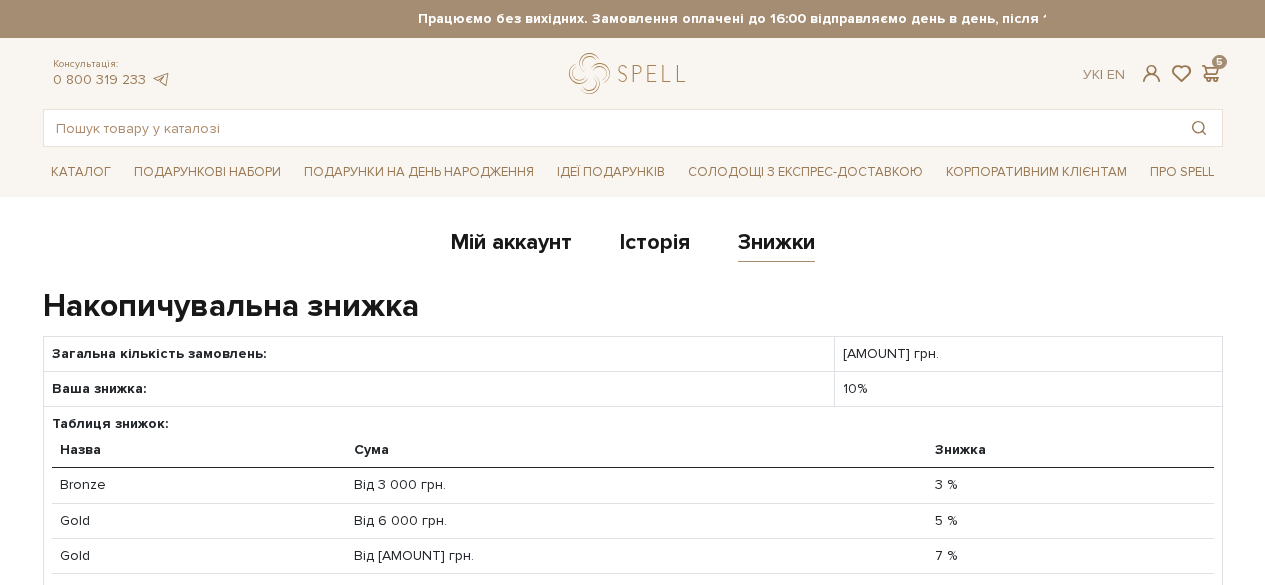 scroll, scrollTop: 0, scrollLeft: 0, axis: both 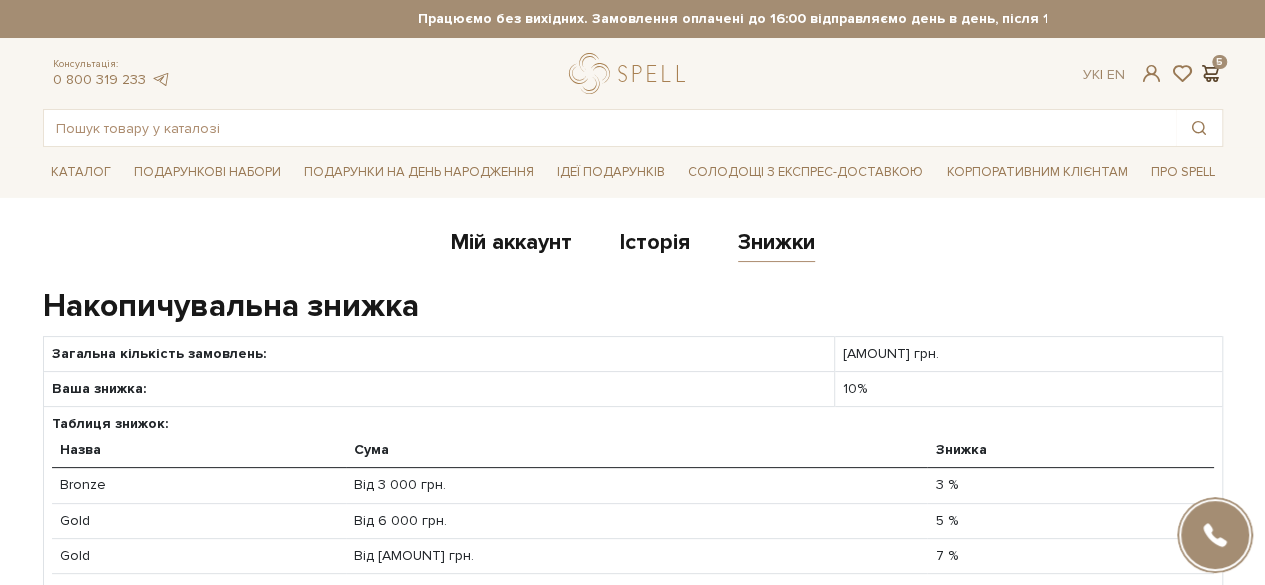 click at bounding box center [1211, 73] 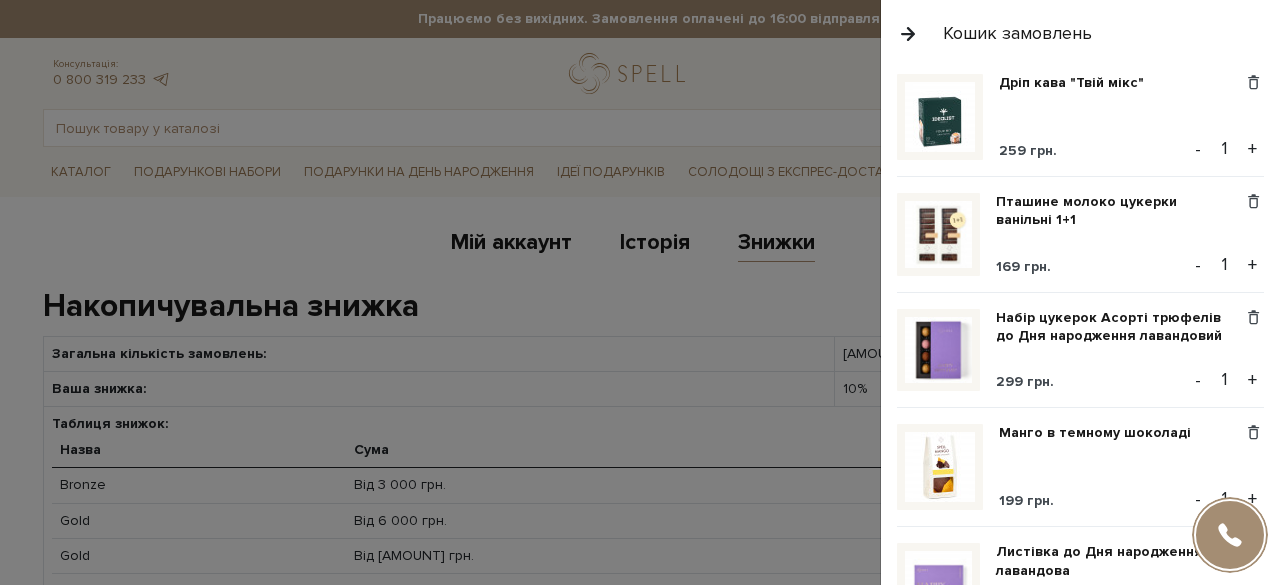 scroll, scrollTop: 15, scrollLeft: 0, axis: vertical 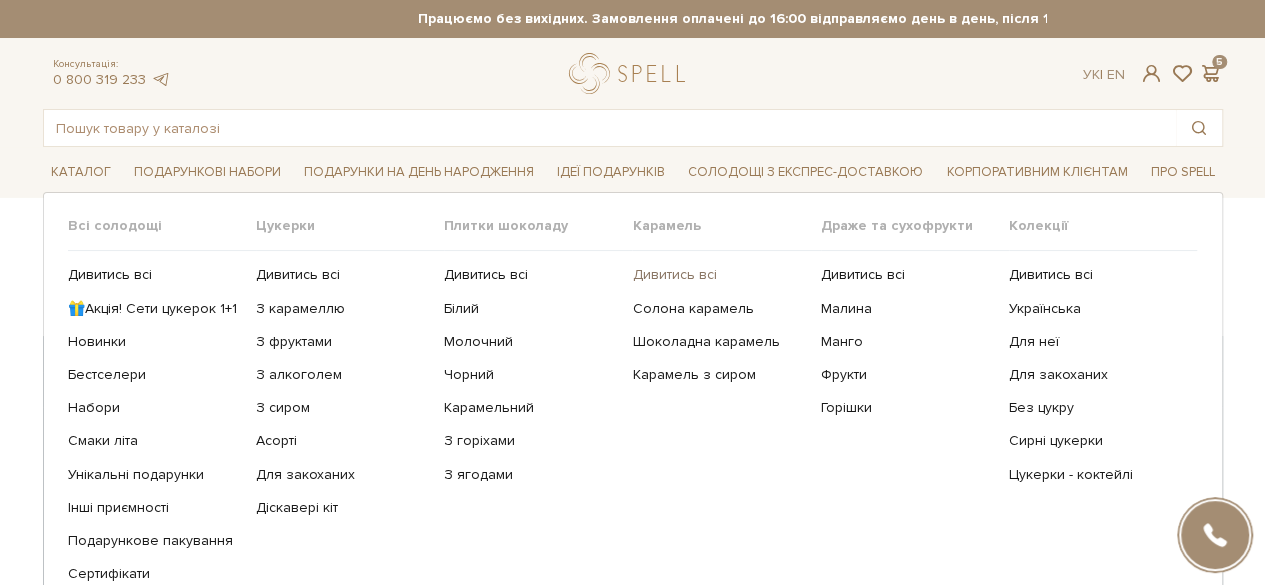 click on "Дивитись всі" at bounding box center (718, 275) 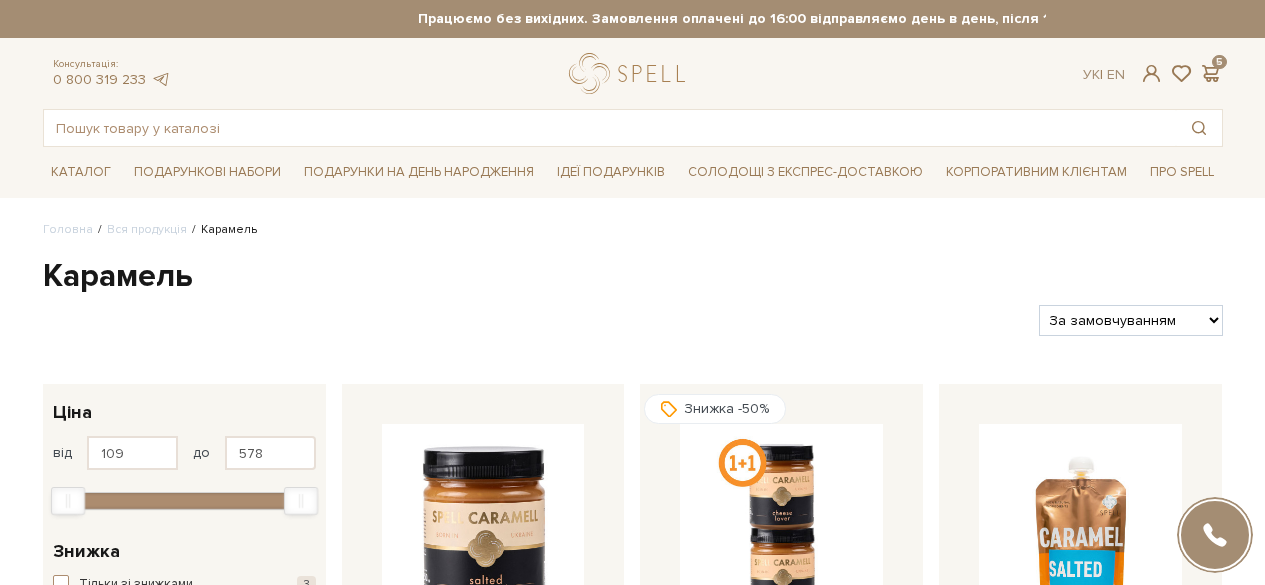 scroll, scrollTop: 0, scrollLeft: 0, axis: both 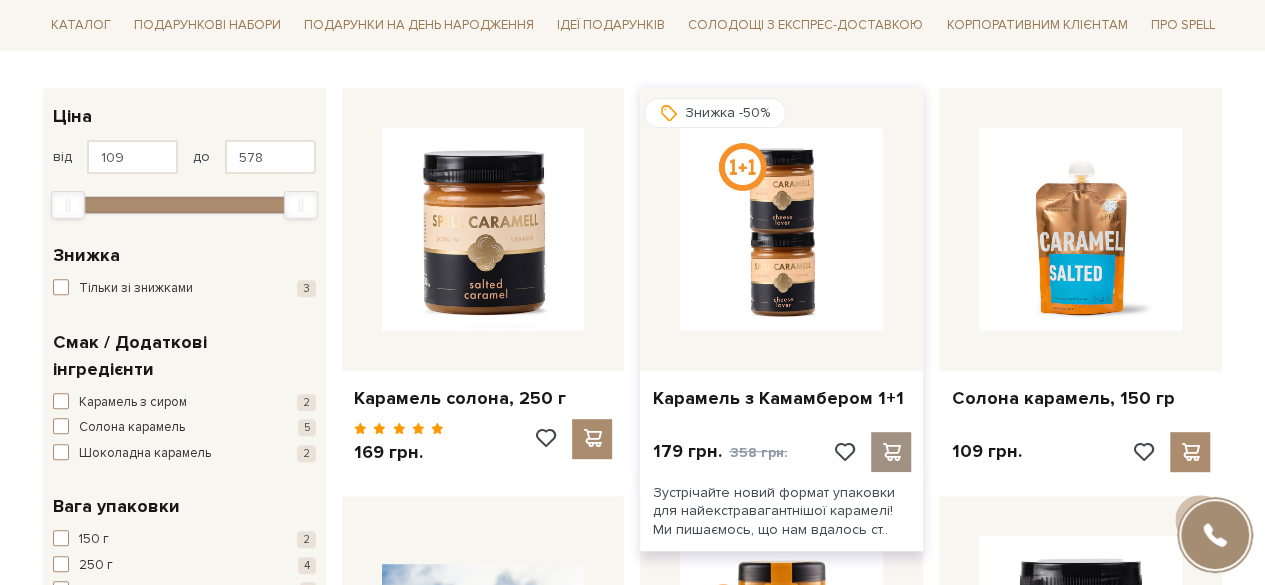 click at bounding box center (891, 452) 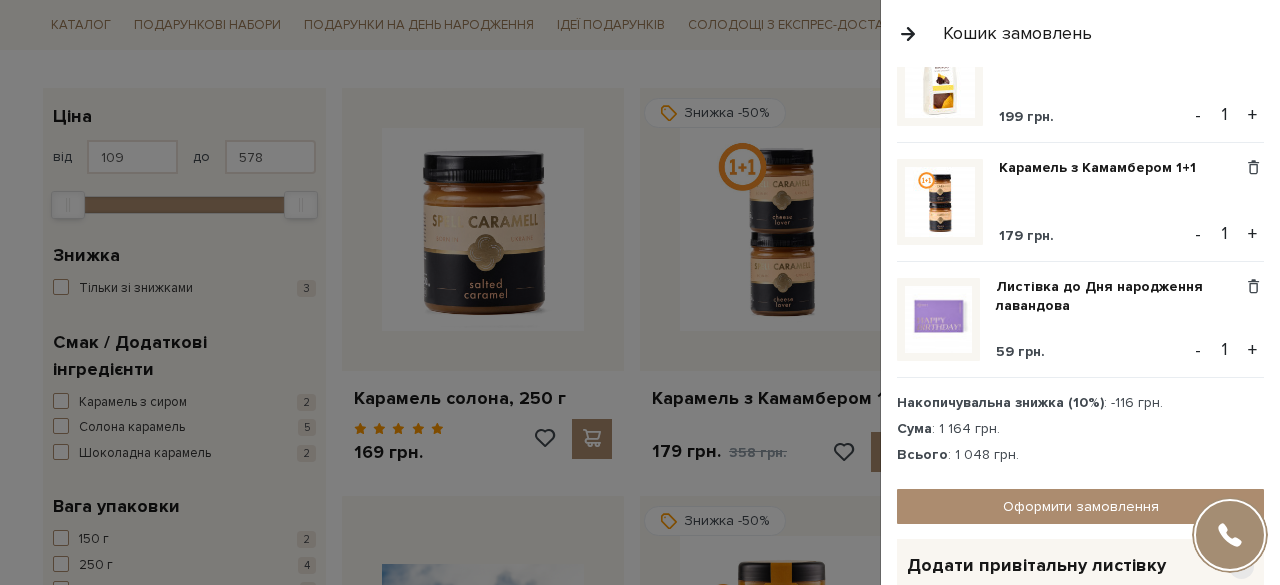 scroll, scrollTop: 423, scrollLeft: 0, axis: vertical 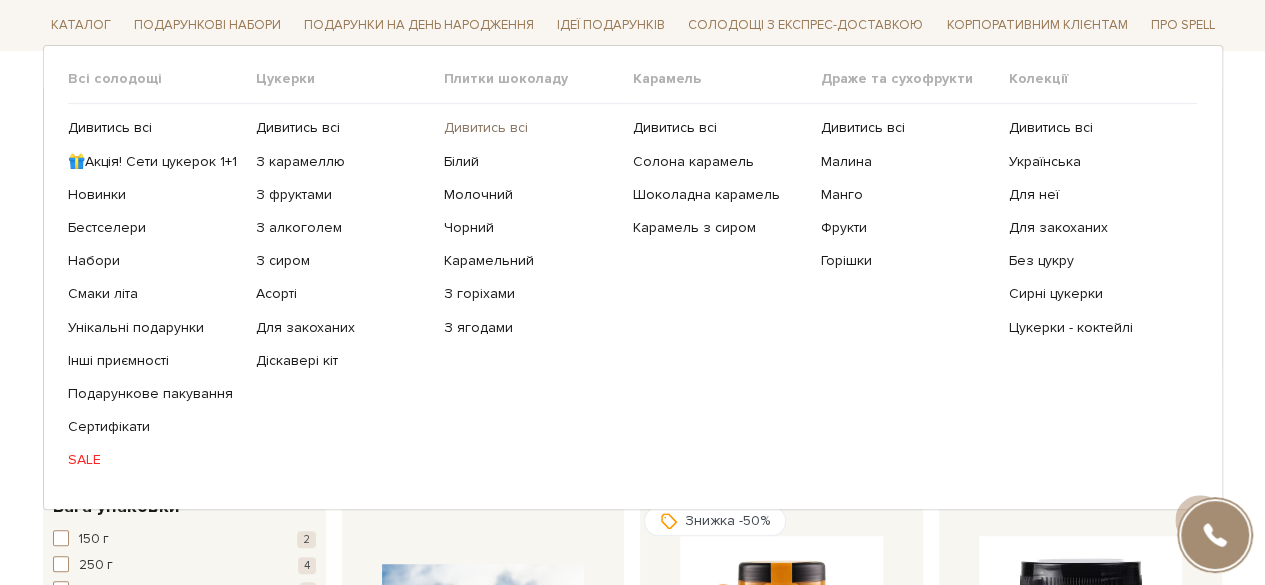 click on "Дивитись всі" at bounding box center (530, 128) 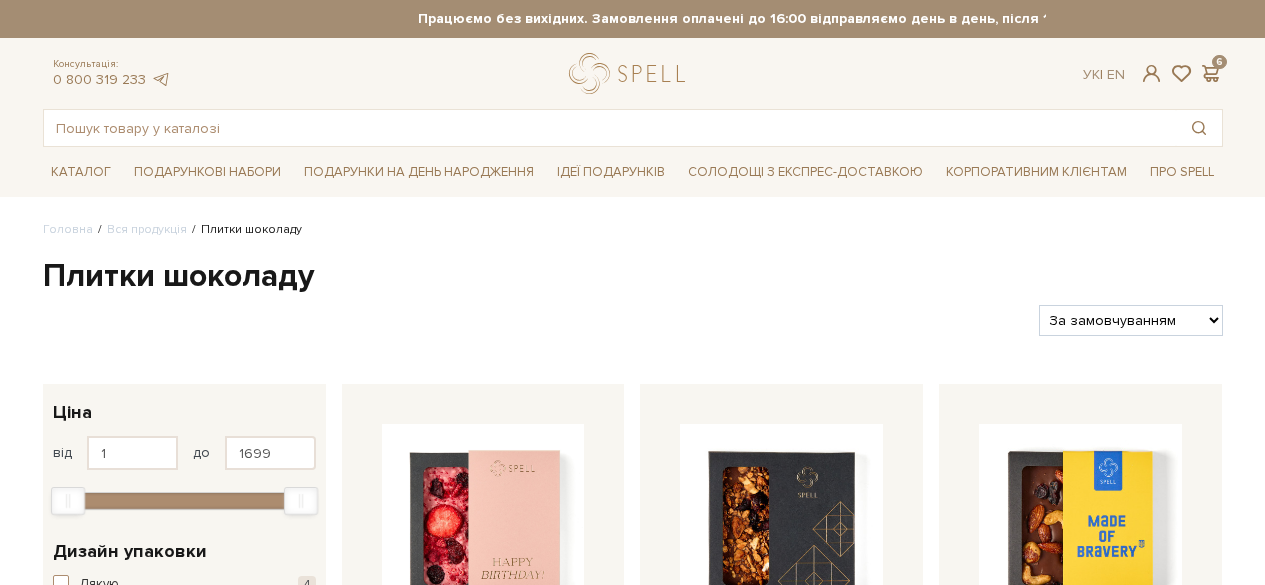 scroll, scrollTop: 0, scrollLeft: 0, axis: both 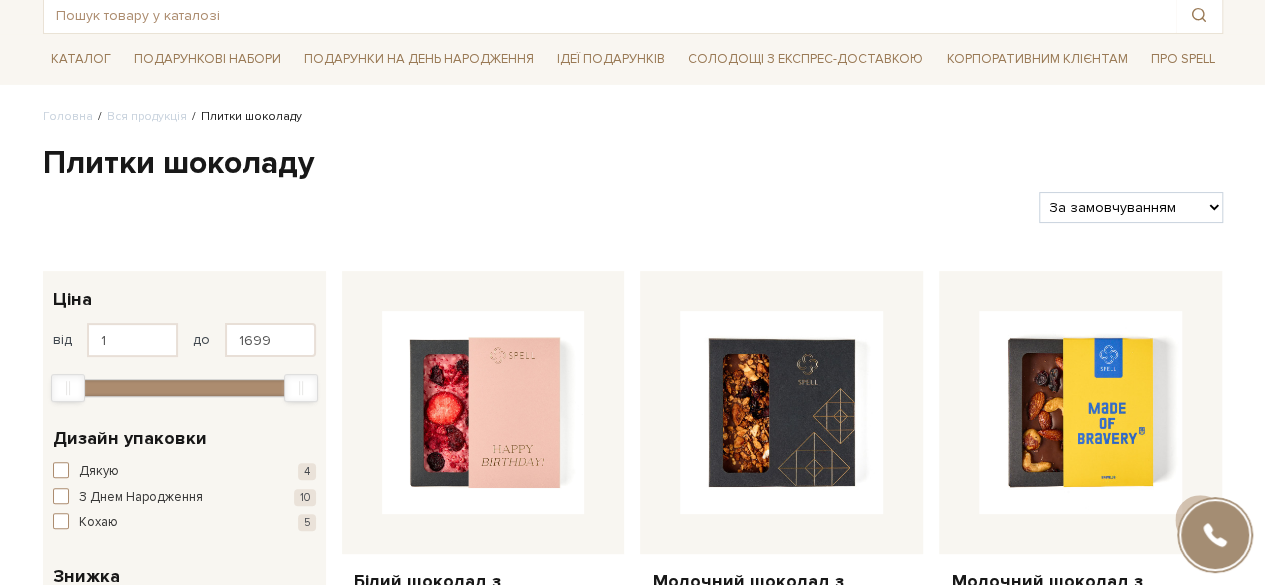 click on "За замовчуванням
За Ціною (зростання)
За Ціною (зменшення)
Новинки
За популярністю" at bounding box center [1130, 207] 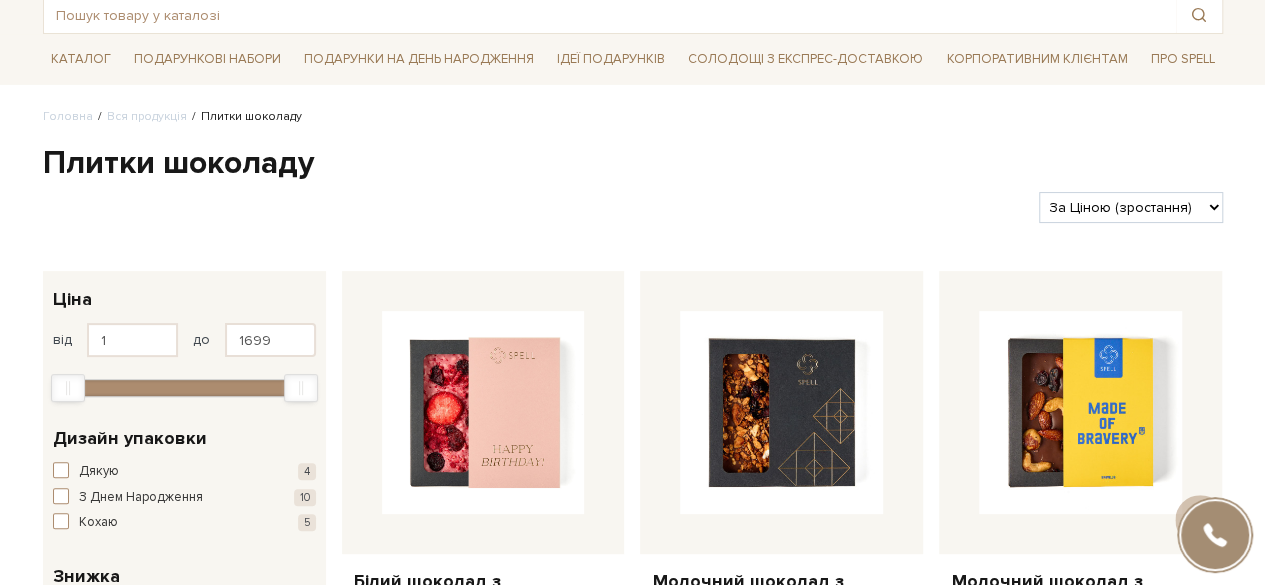 click on "За замовчуванням
За Ціною (зростання)
За Ціною (зменшення)
Новинки
За популярністю" at bounding box center [1130, 207] 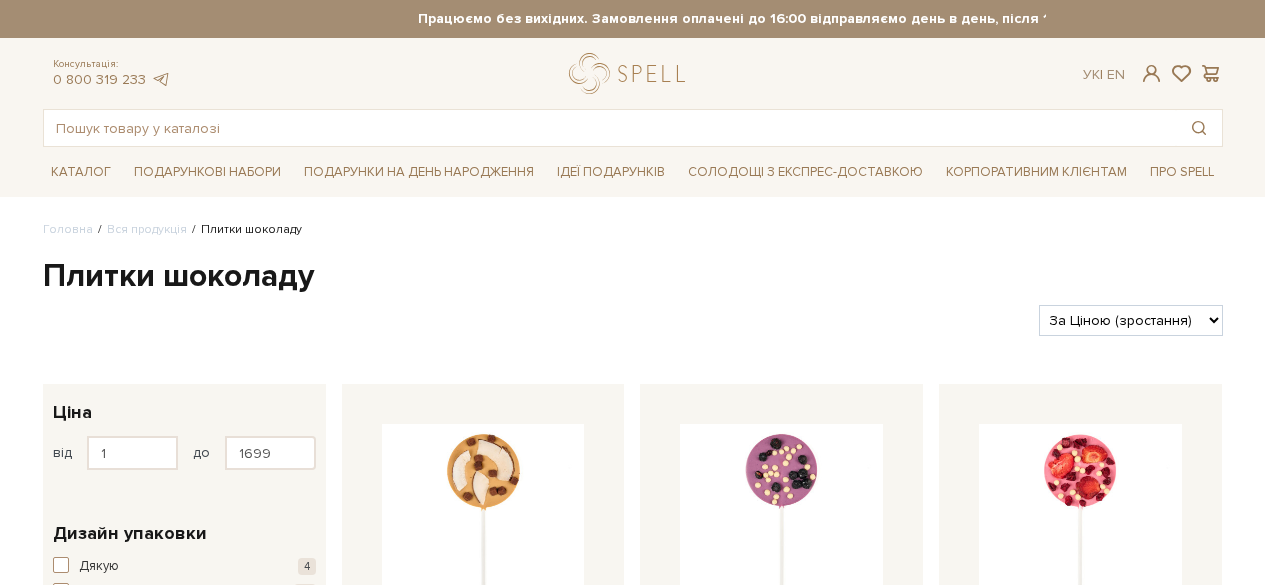 scroll, scrollTop: 0, scrollLeft: 0, axis: both 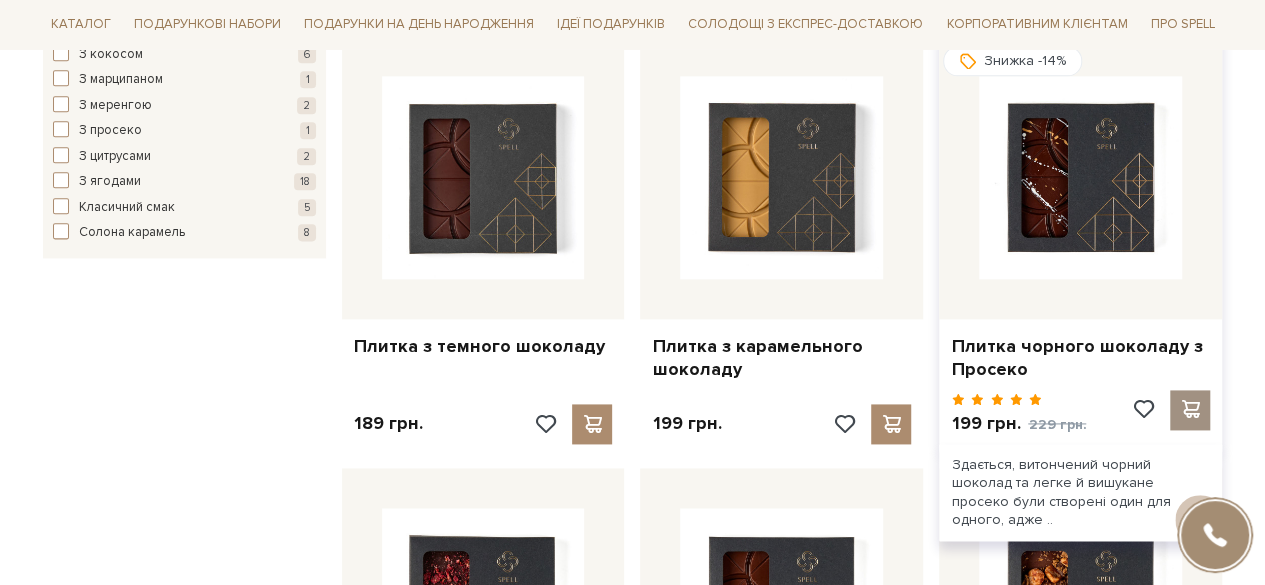 click at bounding box center [1190, 409] 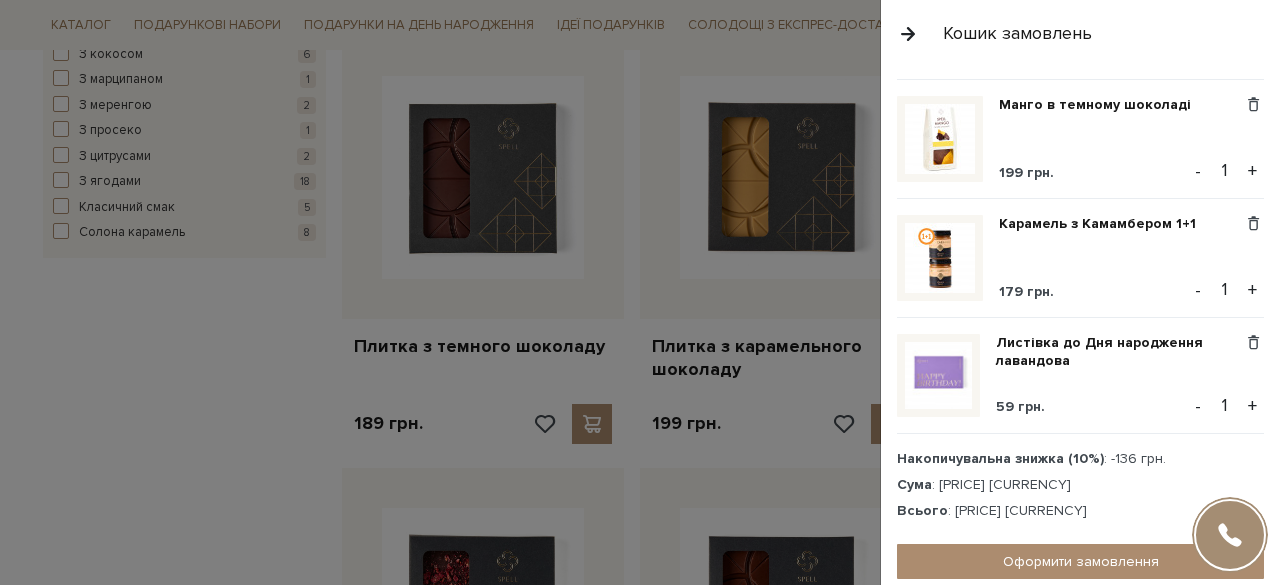 scroll, scrollTop: 492, scrollLeft: 0, axis: vertical 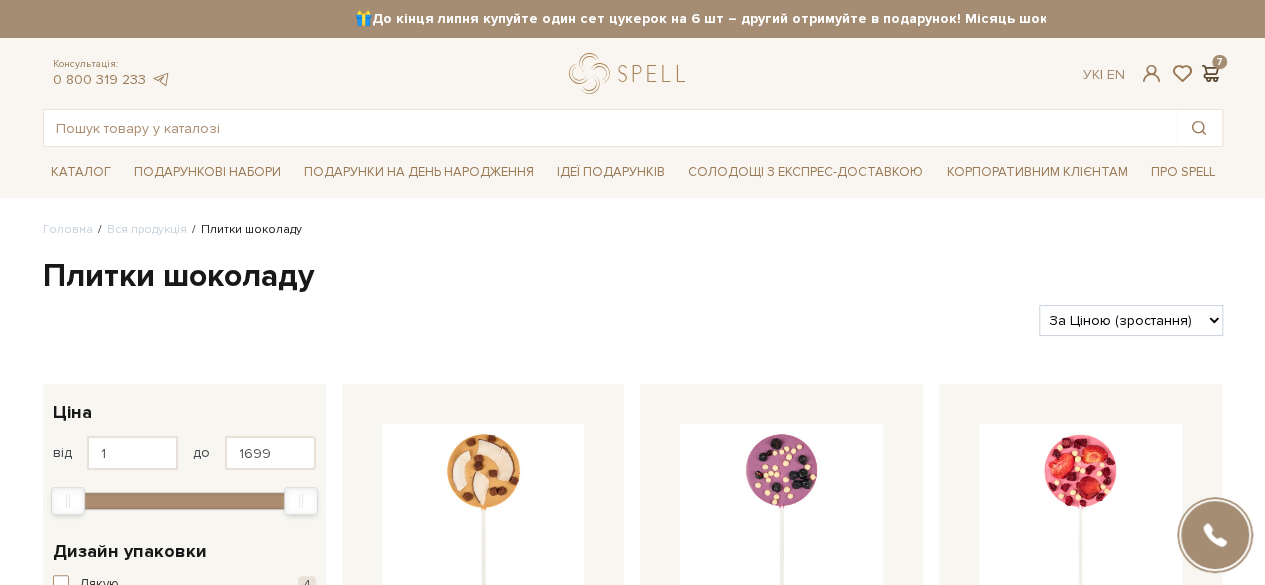 click at bounding box center (1211, 73) 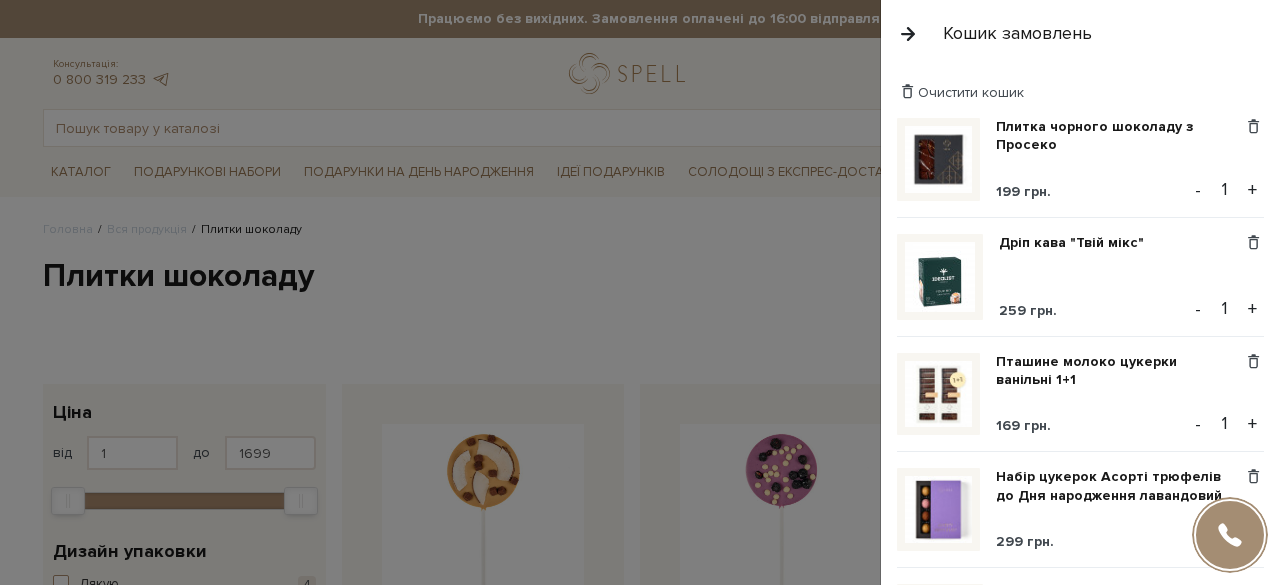click on "Очистити кошик" at bounding box center (1080, 92) 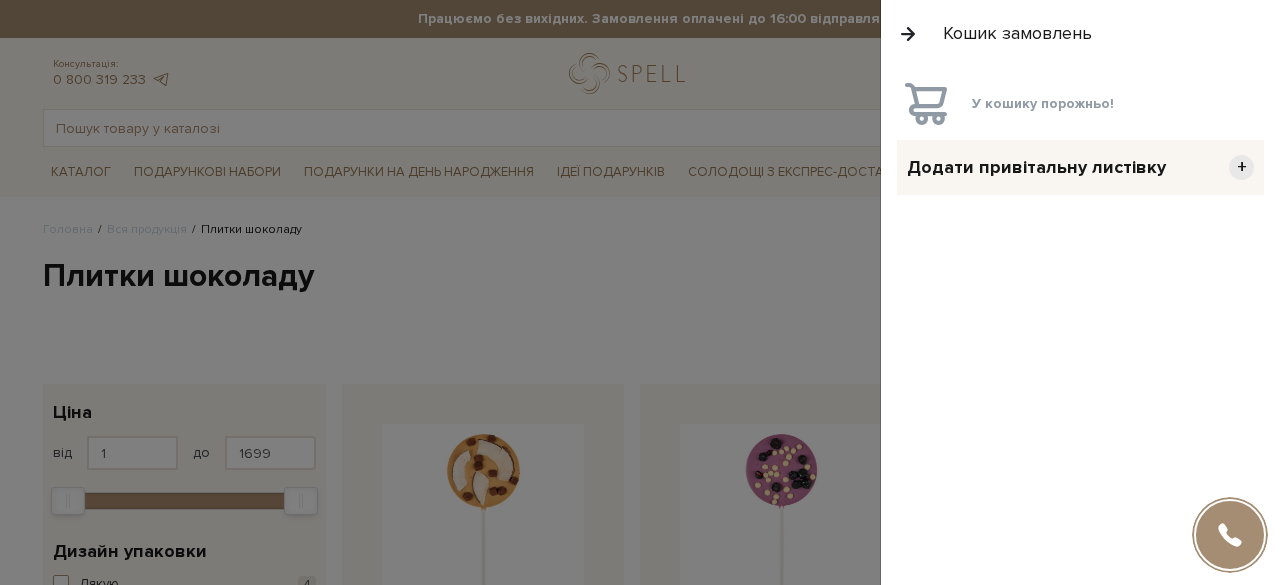 click on "У кошику порожньо!" at bounding box center [1080, 104] 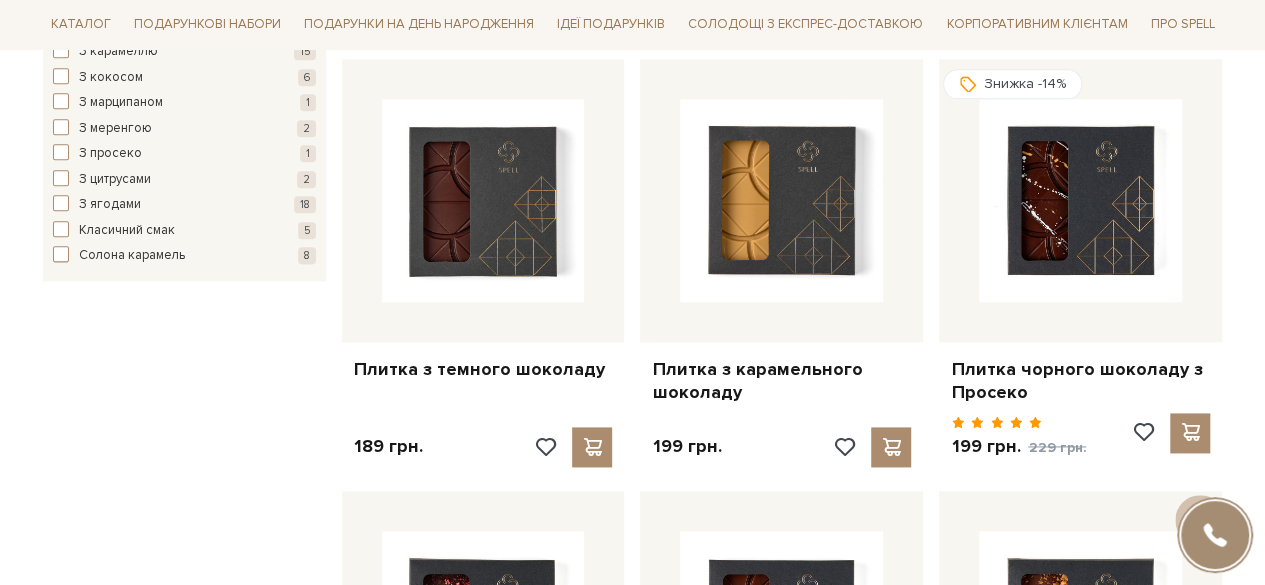 scroll, scrollTop: 1140, scrollLeft: 0, axis: vertical 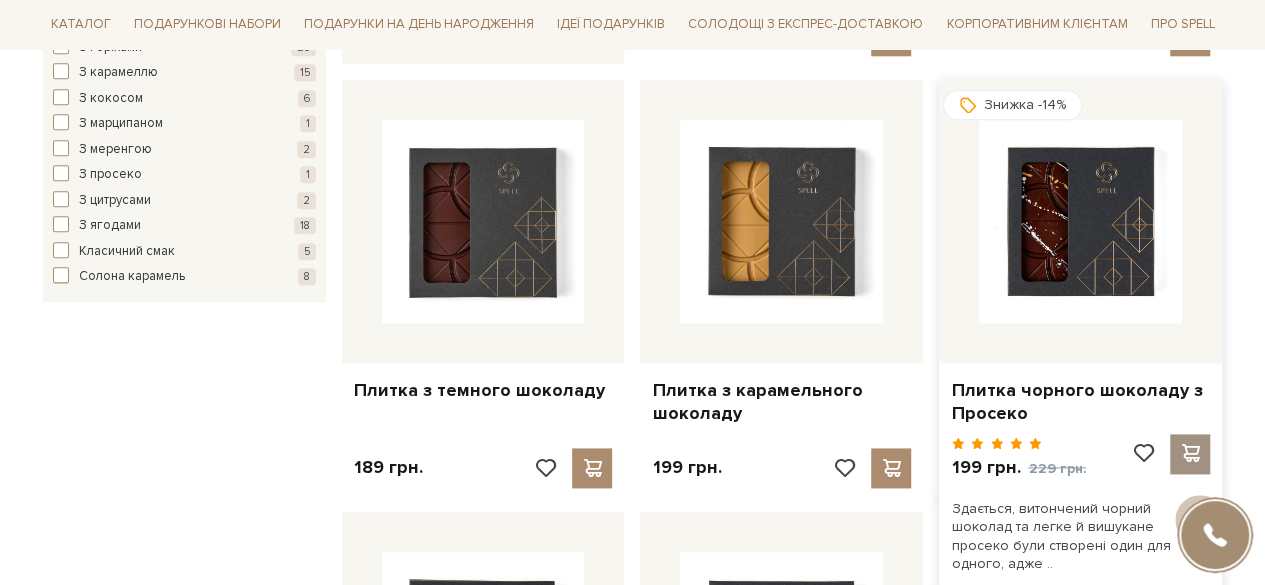 click at bounding box center (1190, 453) 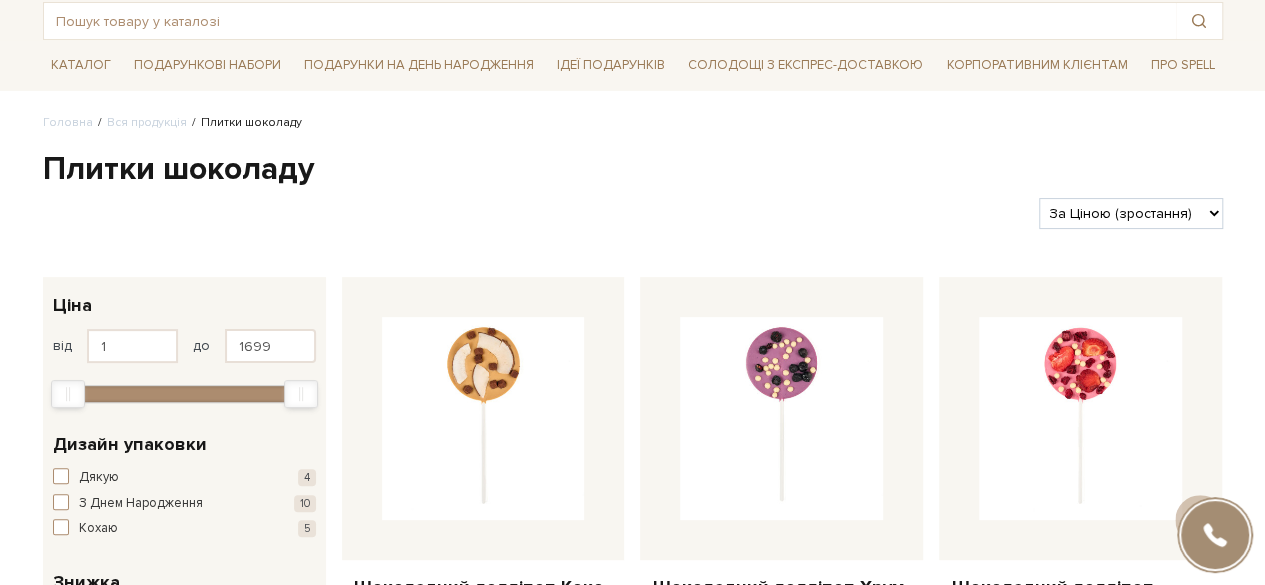 scroll, scrollTop: 36, scrollLeft: 0, axis: vertical 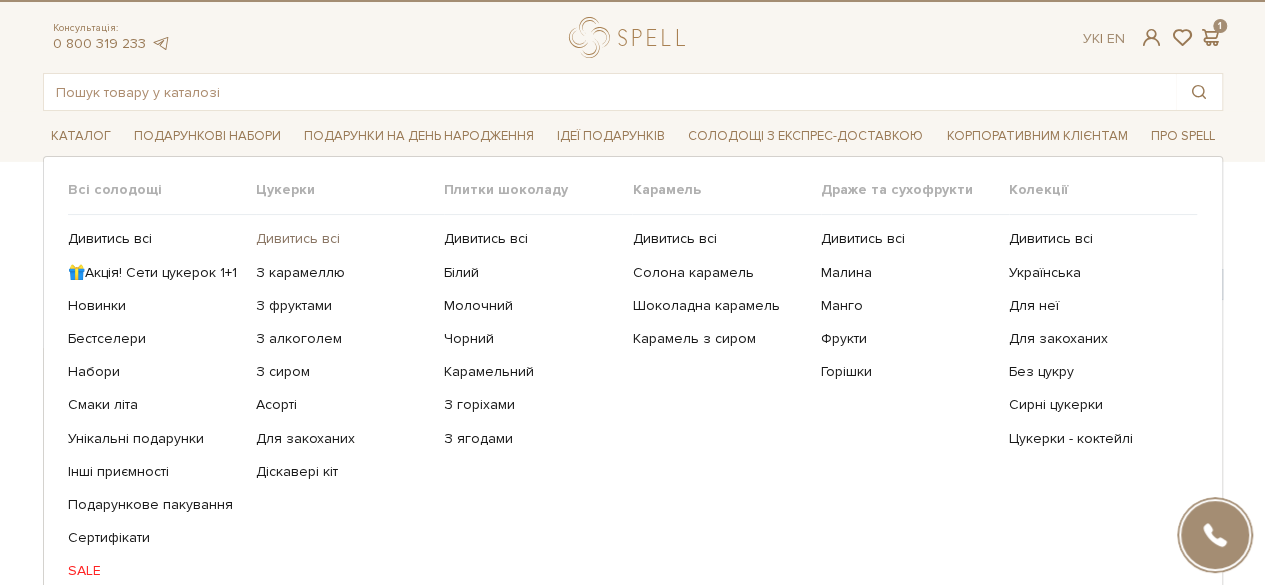 click on "Дивитись всі" at bounding box center [342, 239] 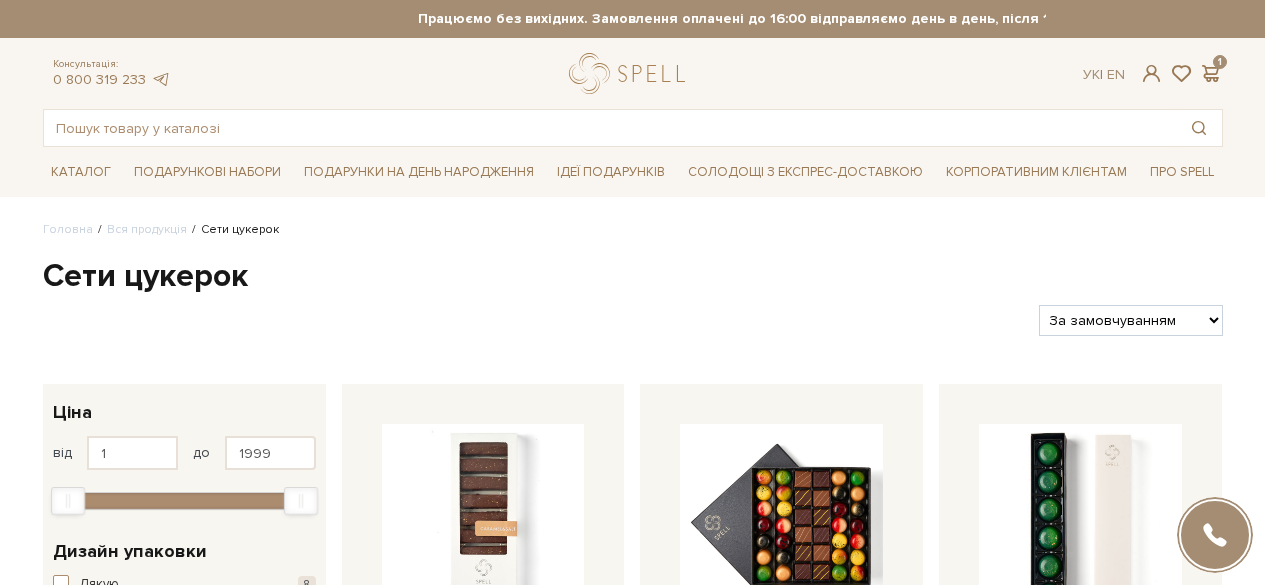 scroll, scrollTop: 0, scrollLeft: 0, axis: both 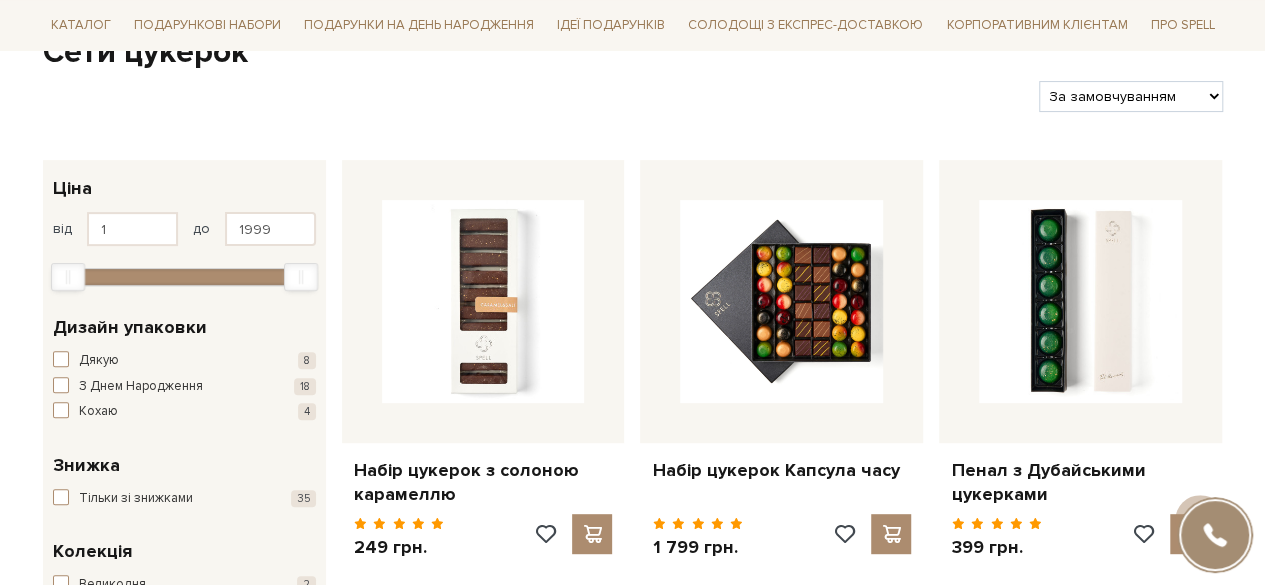 click on "За замовчуванням
За Ціною (зростання)
За Ціною (зменшення)
Новинки
За популярністю" at bounding box center (1130, 96) 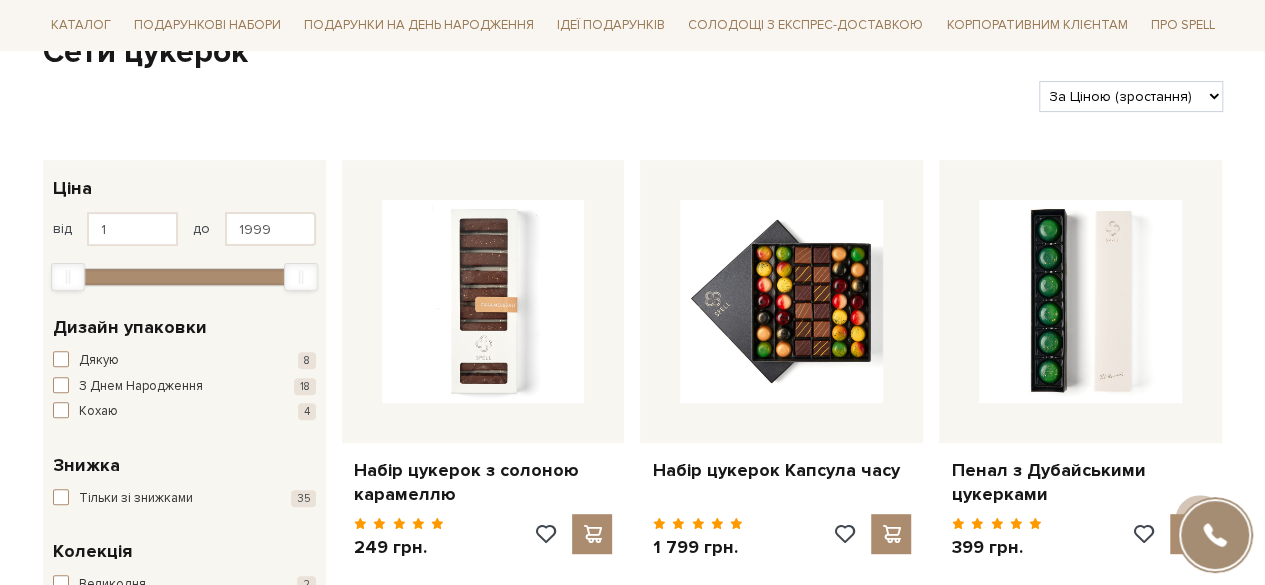 click on "За замовчуванням
За Ціною (зростання)
За Ціною (зменшення)
Новинки
За популярністю" at bounding box center [1130, 96] 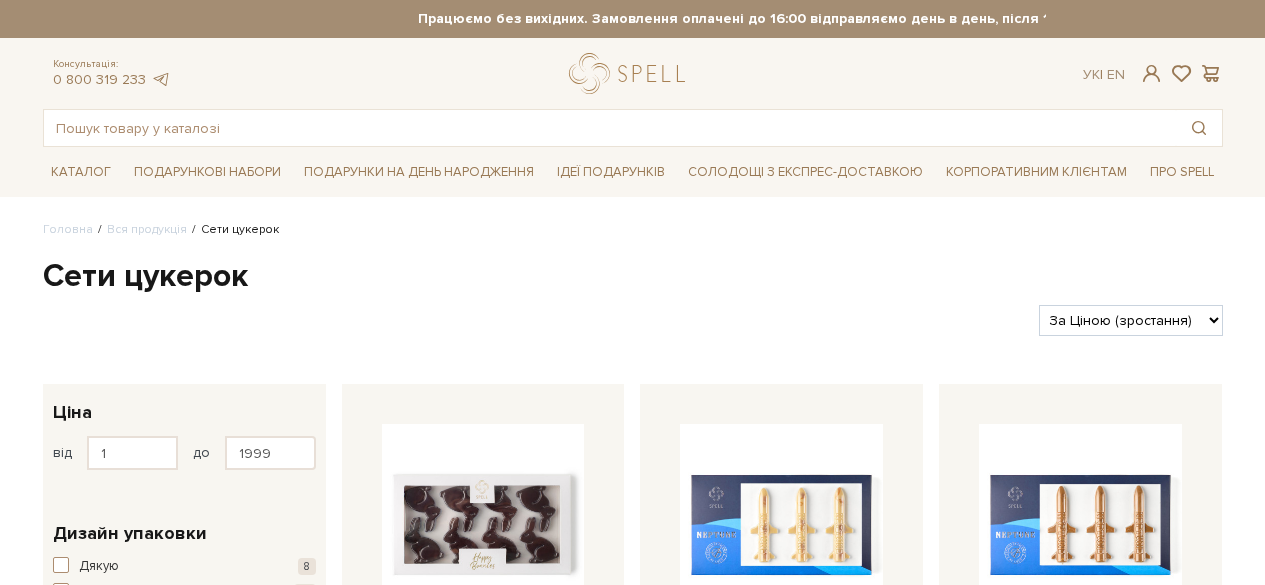 scroll, scrollTop: 0, scrollLeft: 0, axis: both 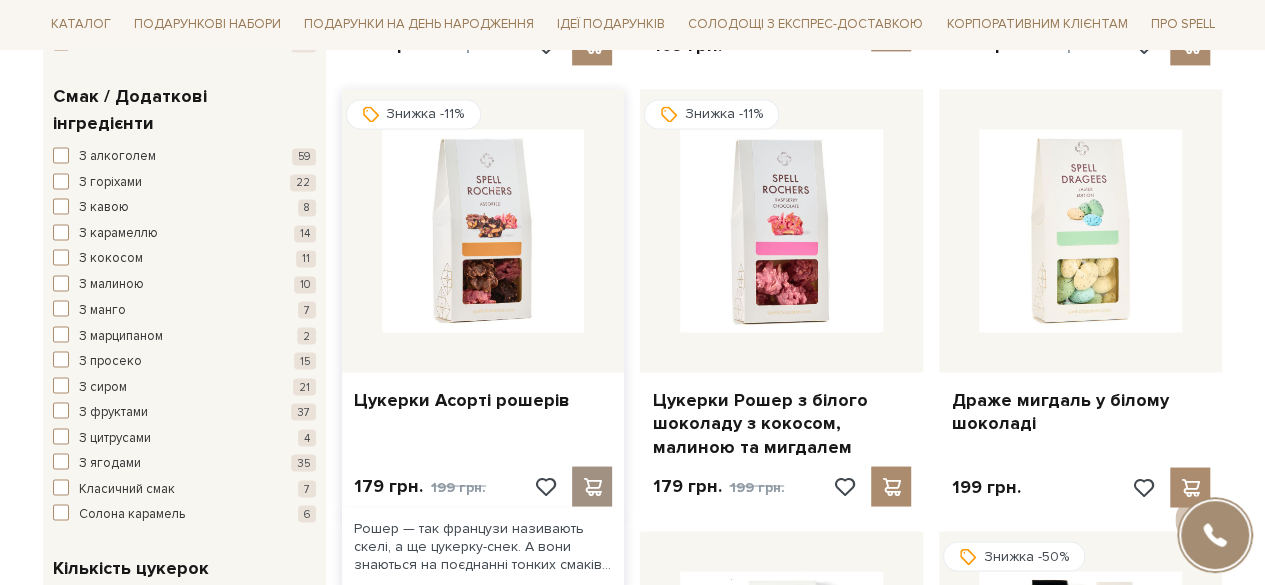 click at bounding box center [592, 486] 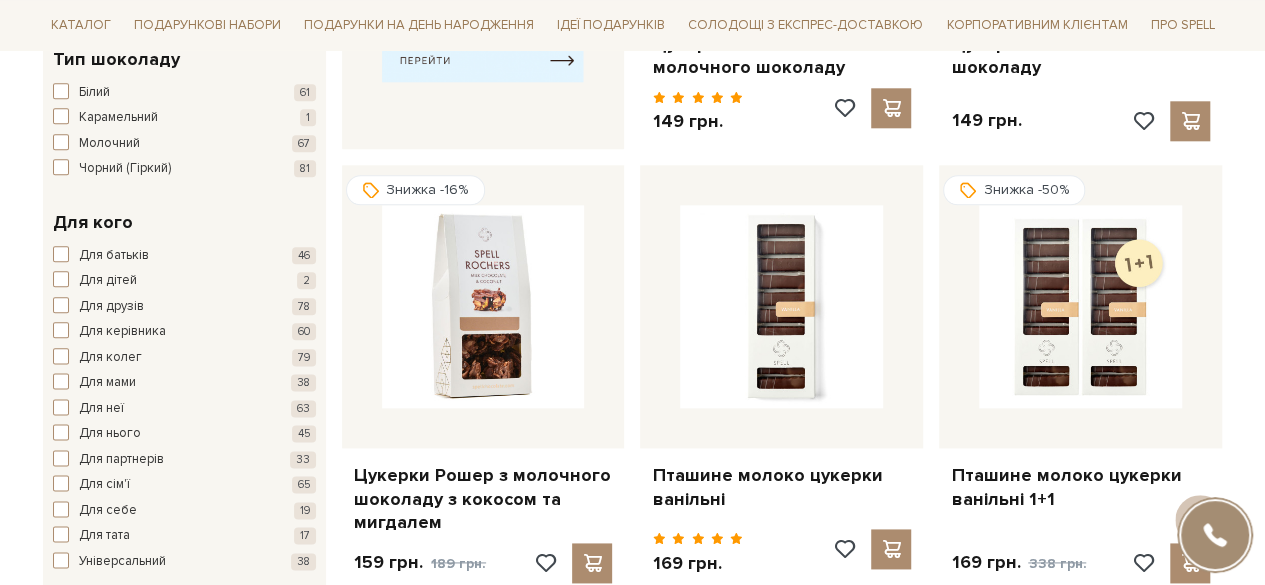 scroll, scrollTop: 1088, scrollLeft: 0, axis: vertical 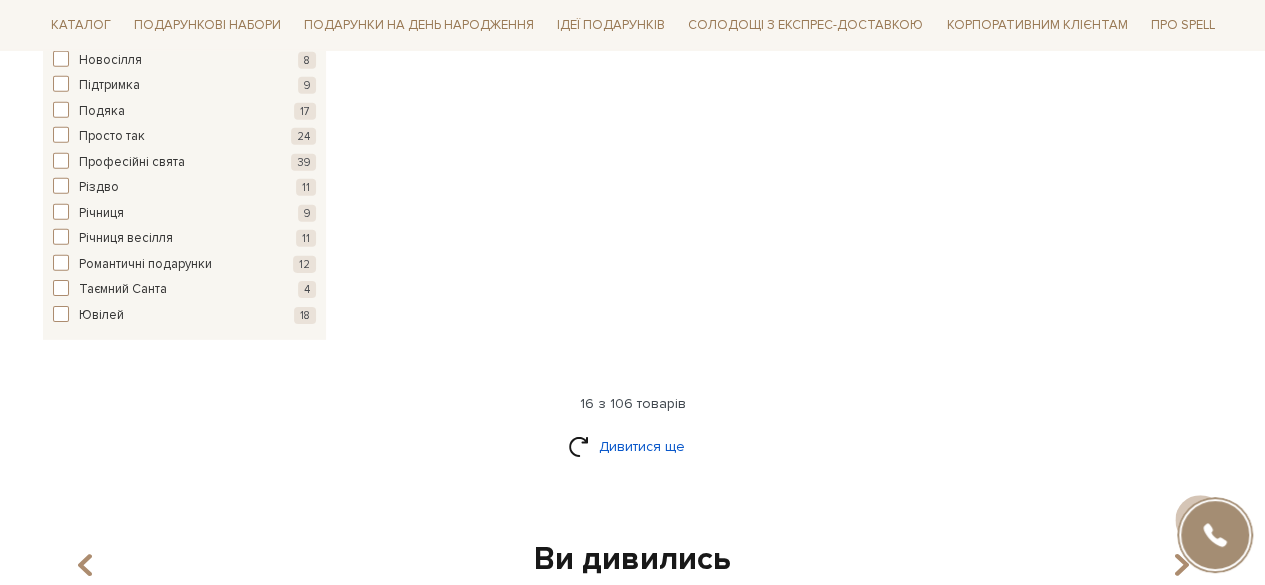 click on "Дивитися ще" at bounding box center (633, 446) 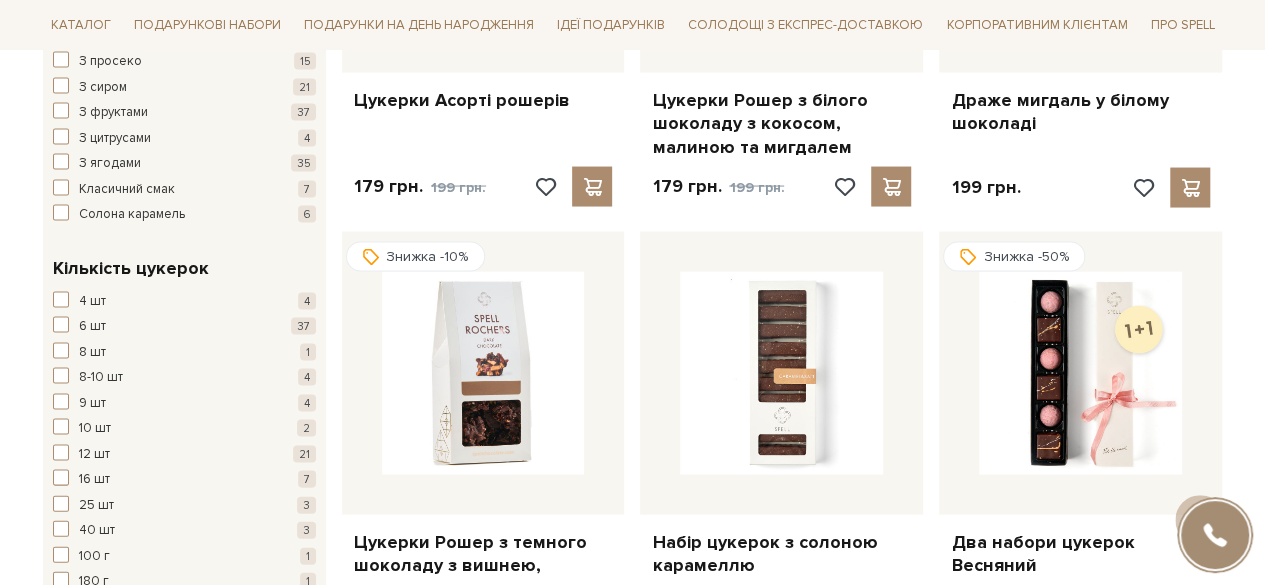 scroll, scrollTop: 1956, scrollLeft: 0, axis: vertical 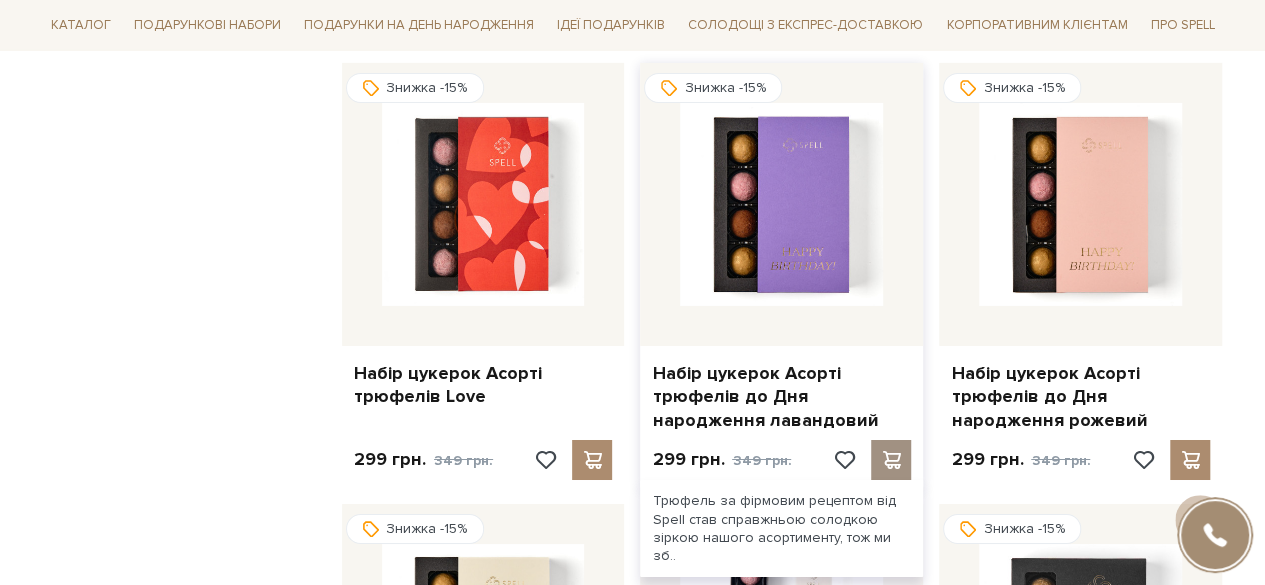 click at bounding box center (891, 460) 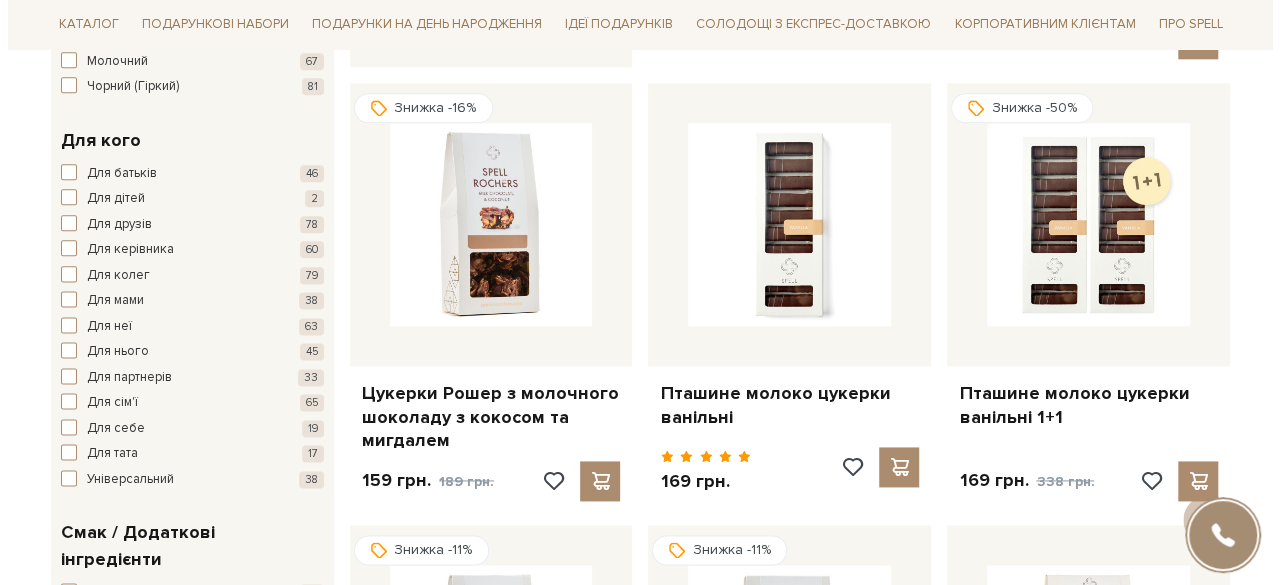 scroll, scrollTop: 1168, scrollLeft: 0, axis: vertical 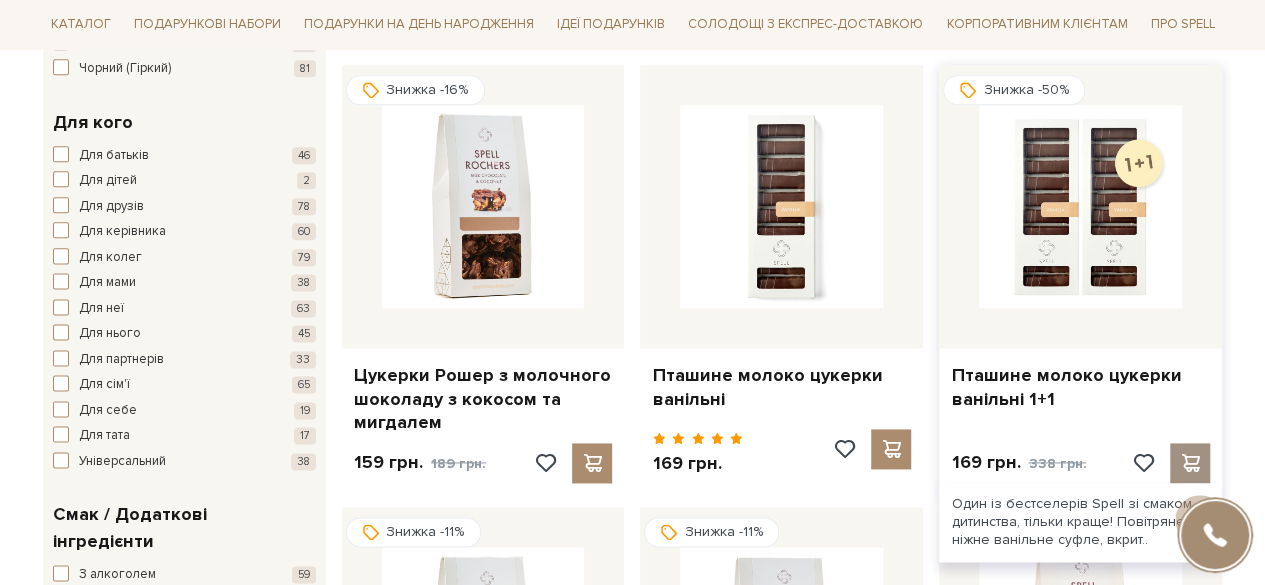 click at bounding box center [1190, 463] 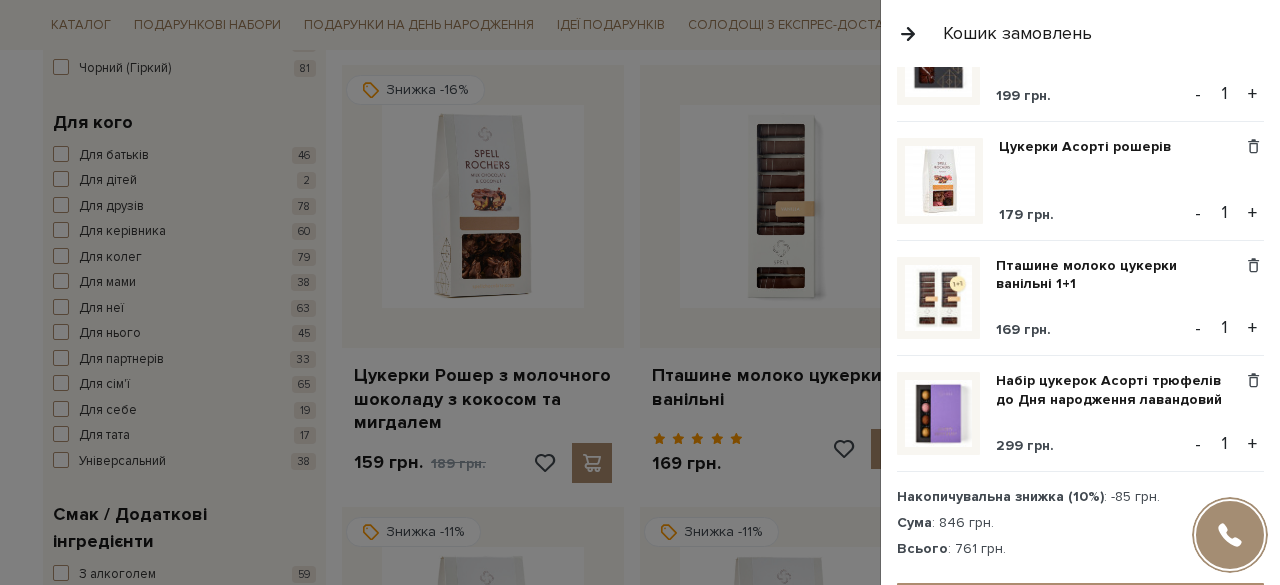 scroll, scrollTop: 88, scrollLeft: 0, axis: vertical 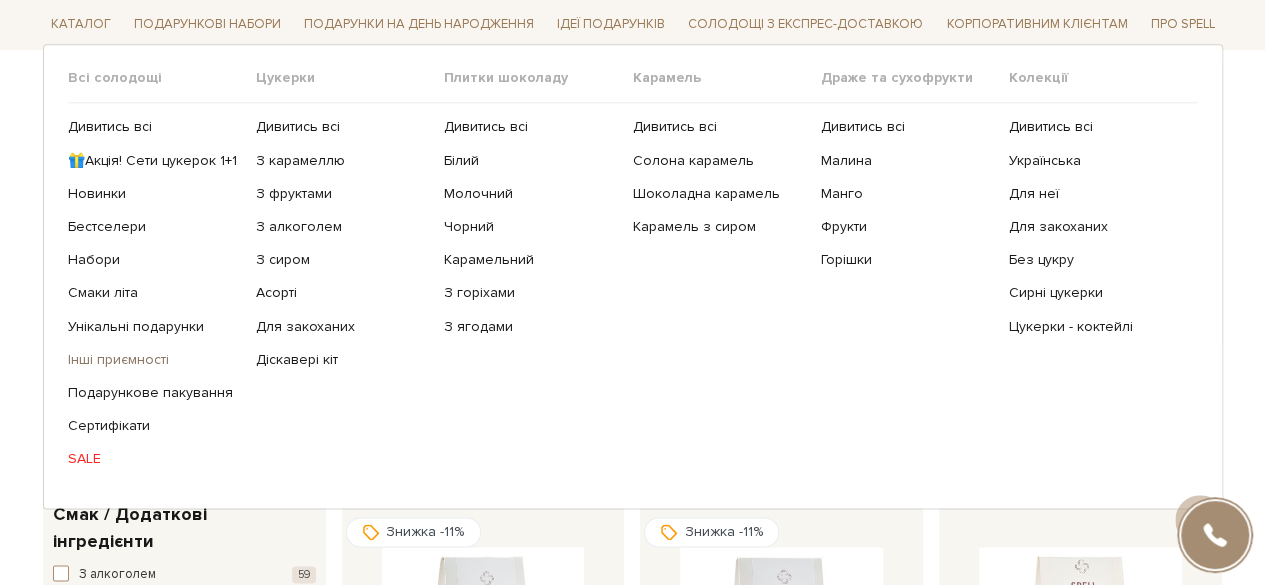 click on "Інші приємності" at bounding box center (154, 361) 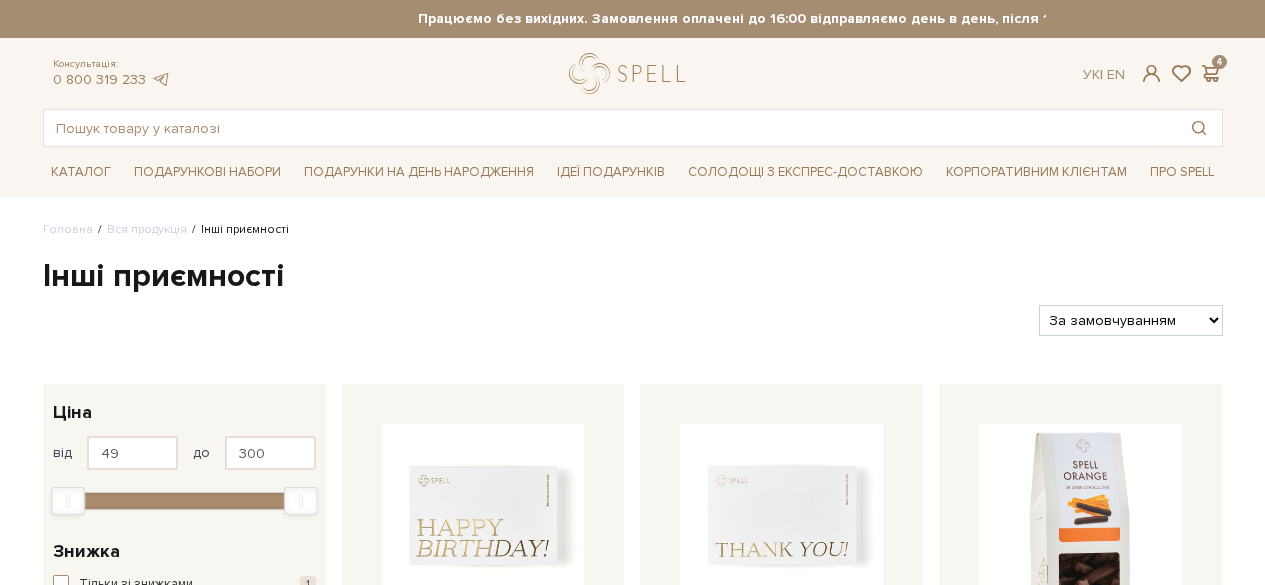 scroll, scrollTop: 0, scrollLeft: 0, axis: both 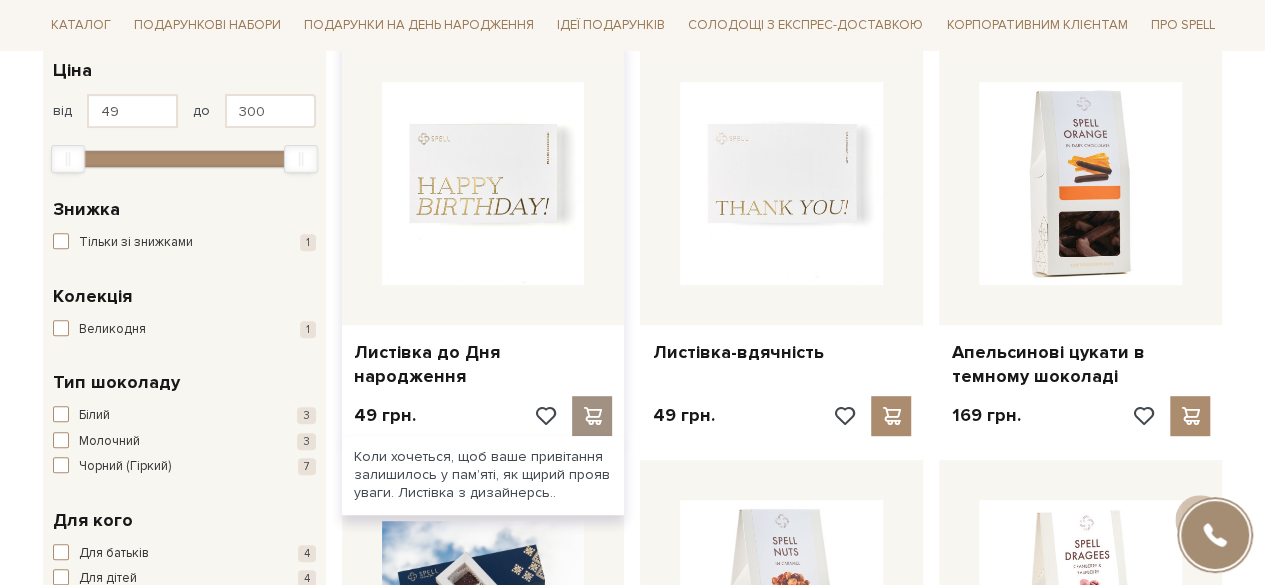 click at bounding box center [592, 416] 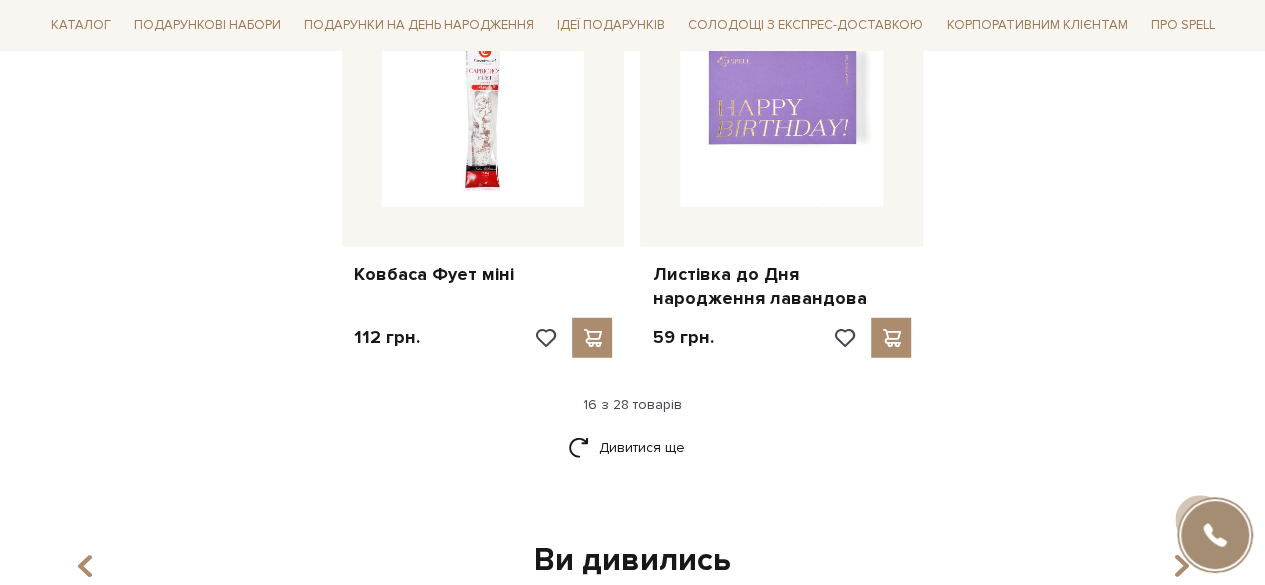 scroll, scrollTop: 2584, scrollLeft: 0, axis: vertical 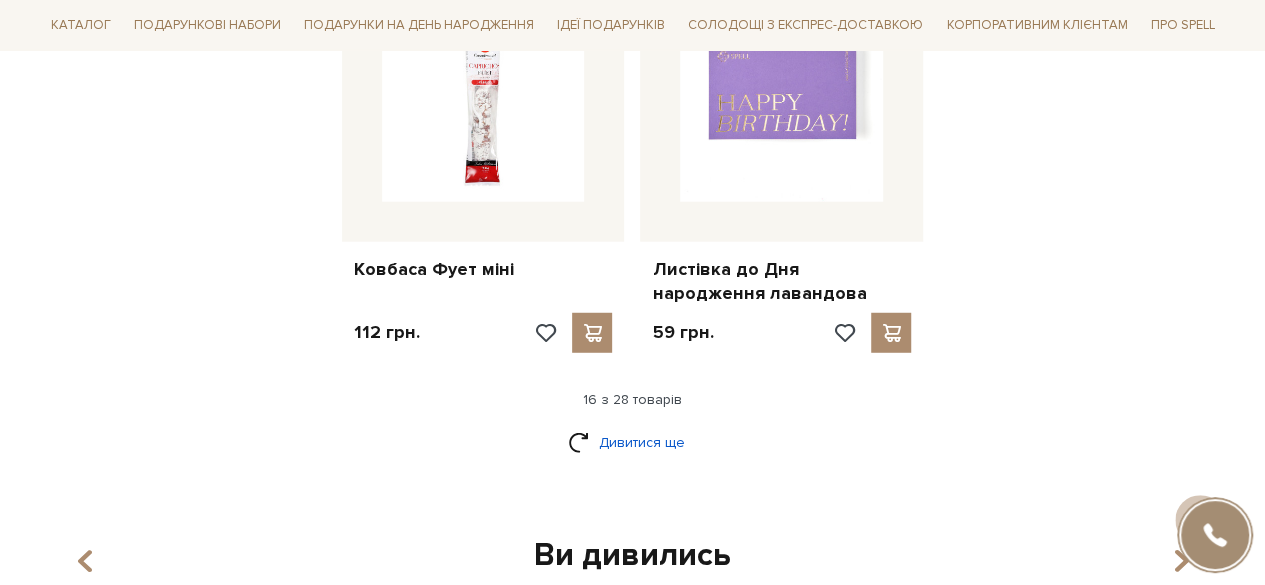 click on "Дивитися ще" at bounding box center (633, 442) 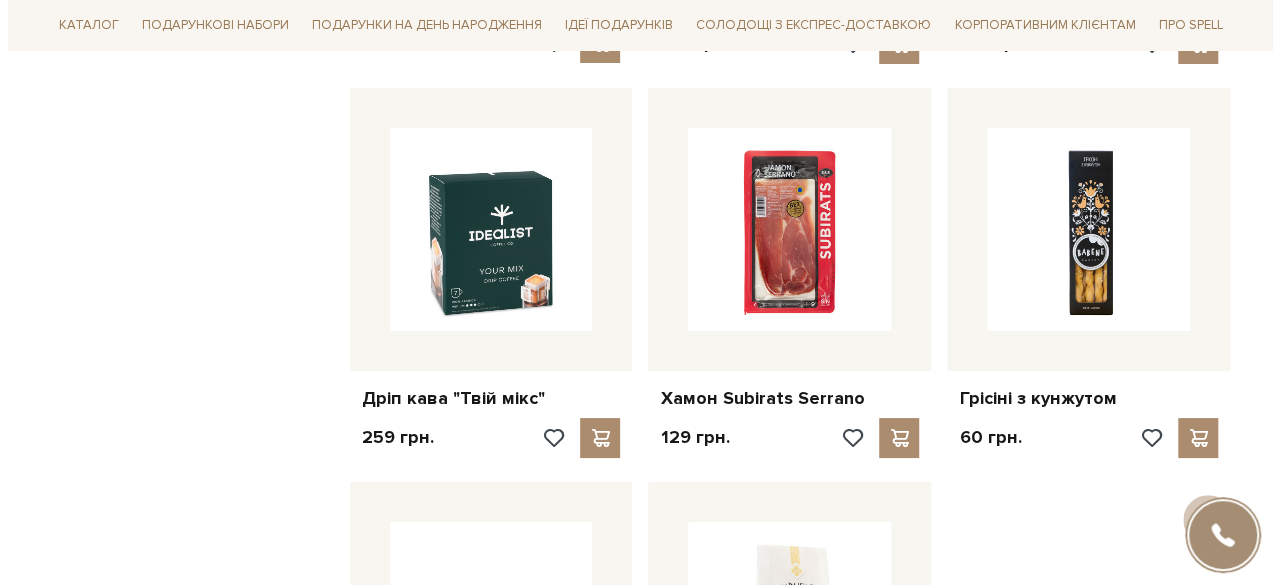 scroll, scrollTop: 3699, scrollLeft: 0, axis: vertical 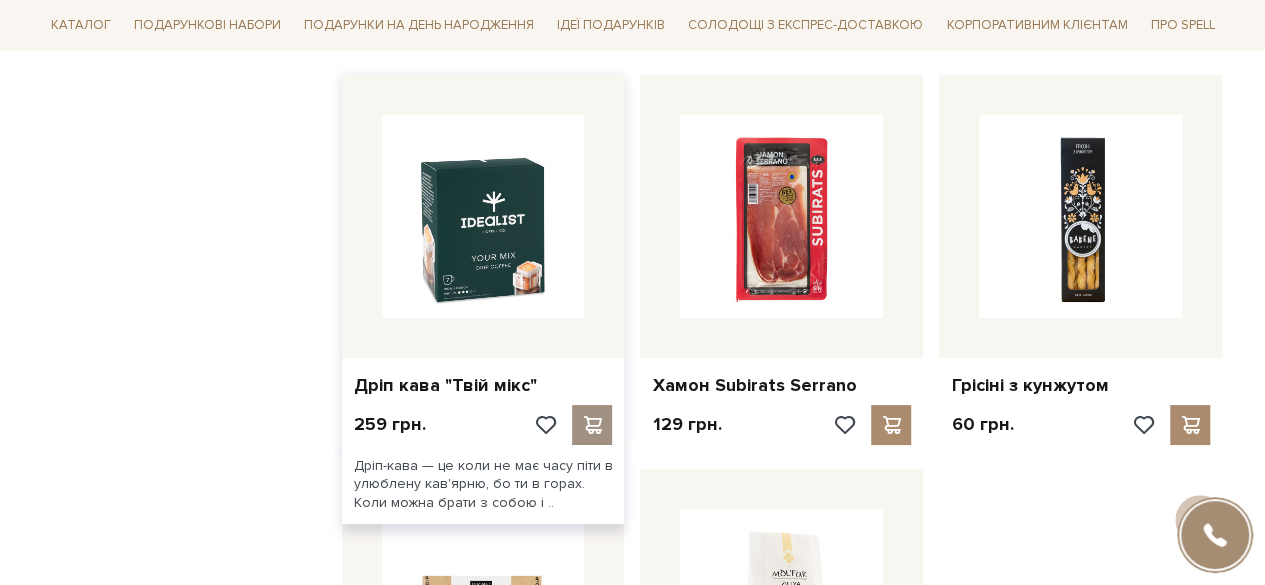 click at bounding box center (592, 425) 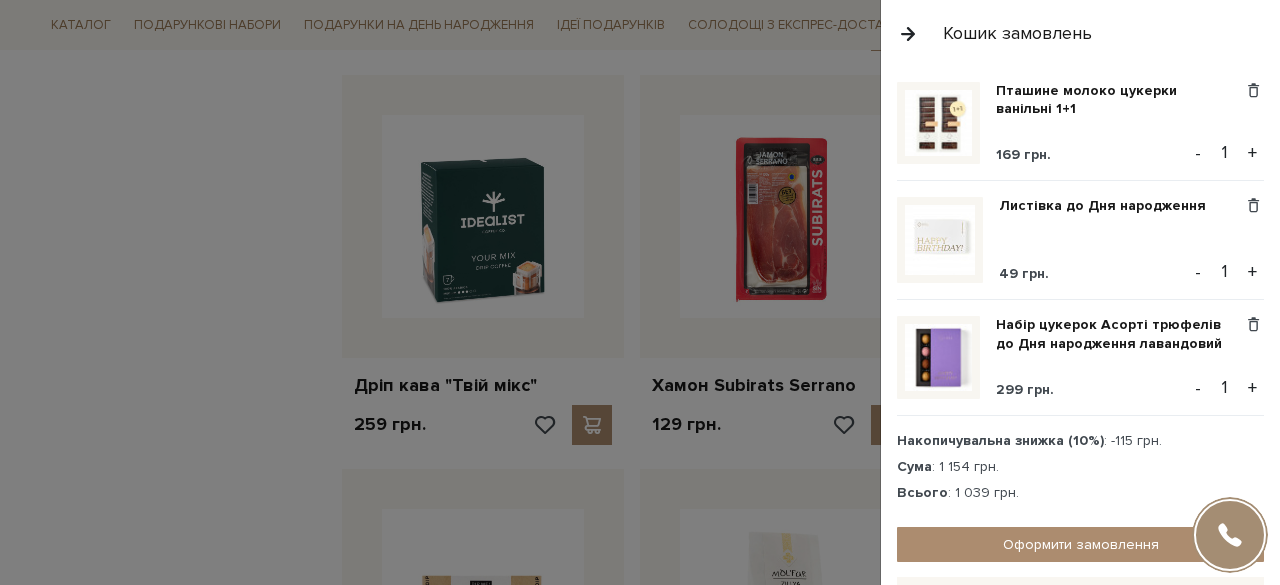 scroll, scrollTop: 426, scrollLeft: 0, axis: vertical 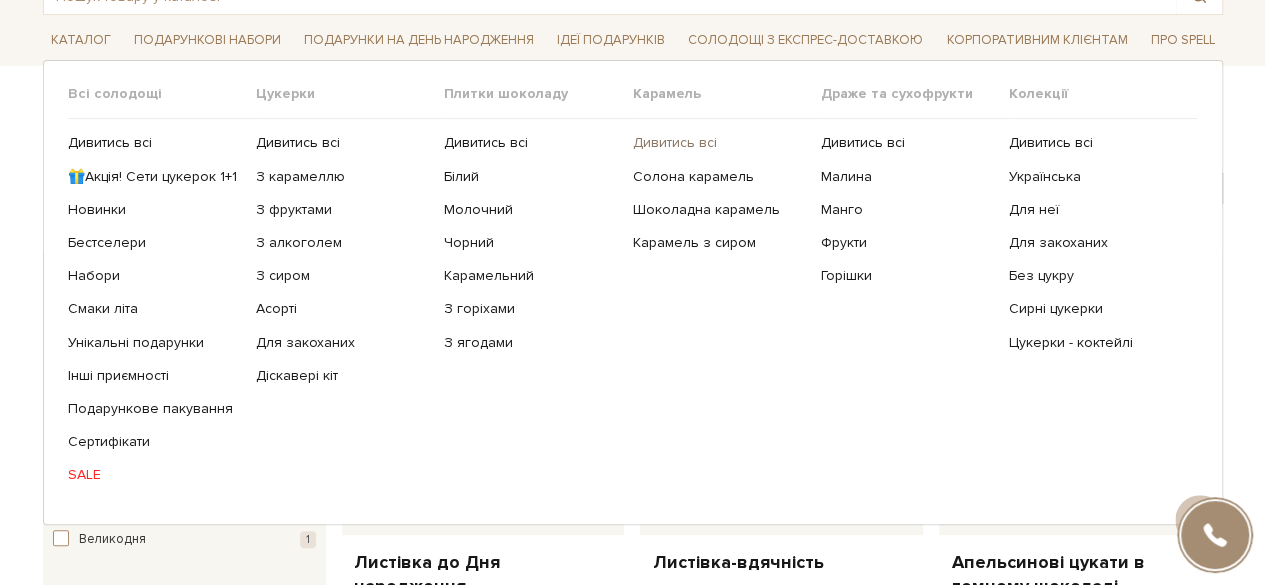 click on "Дивитись всі" at bounding box center (718, 143) 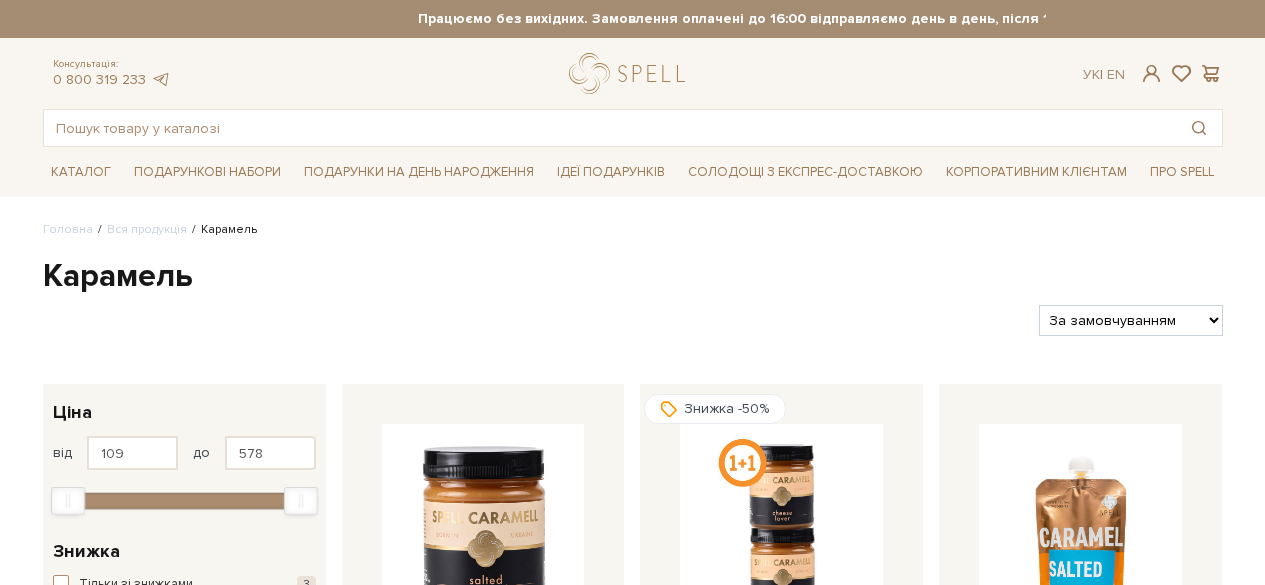 scroll, scrollTop: 0, scrollLeft: 0, axis: both 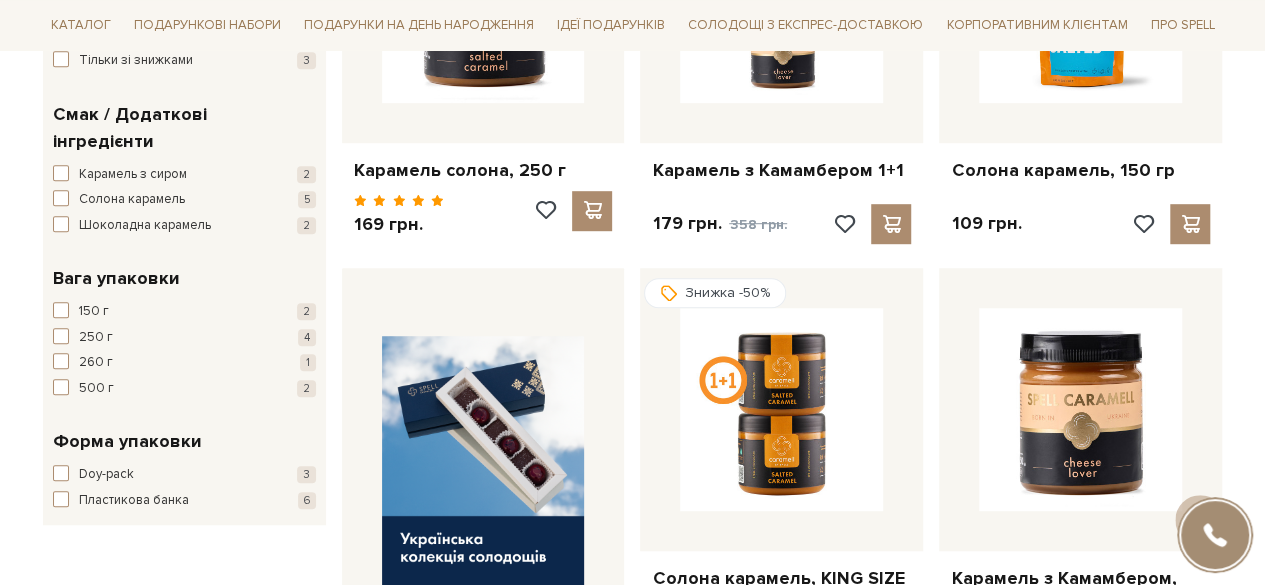 drag, startPoint x: 1268, startPoint y: 77, endPoint x: 1278, endPoint y: 145, distance: 68.73136 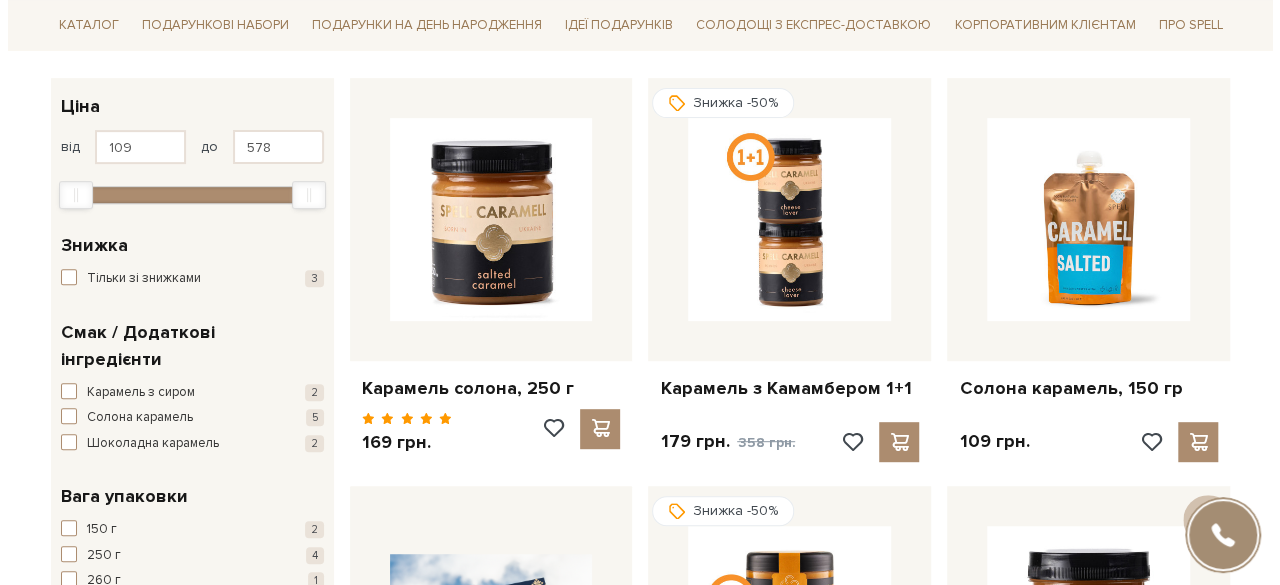 scroll, scrollTop: 316, scrollLeft: 0, axis: vertical 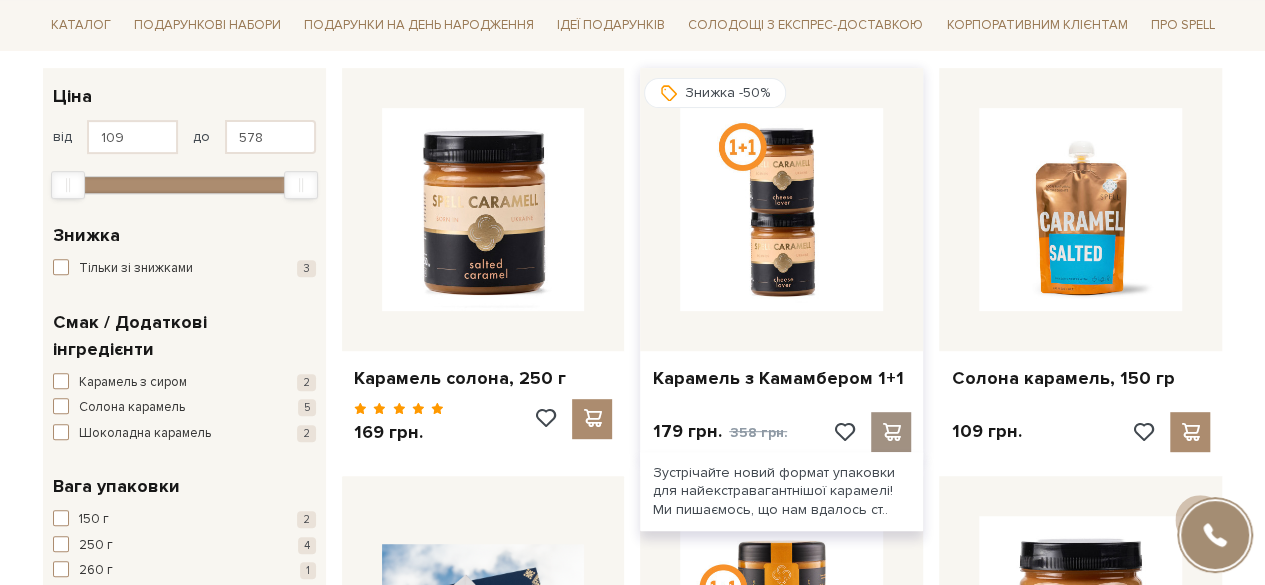 click at bounding box center [891, 432] 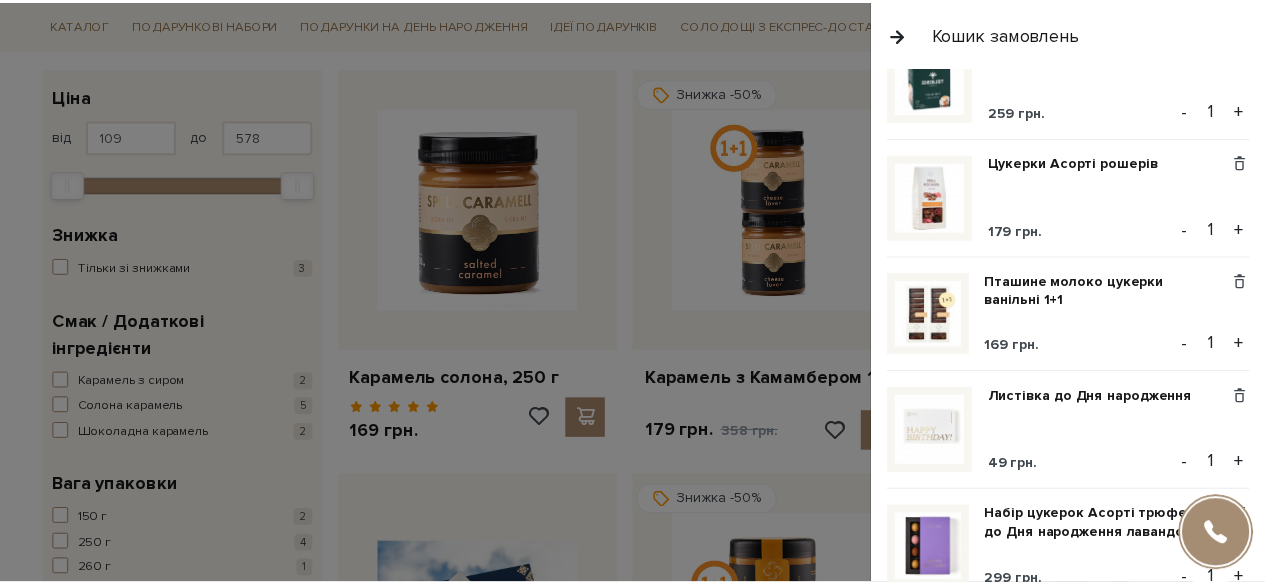 scroll, scrollTop: 0, scrollLeft: 0, axis: both 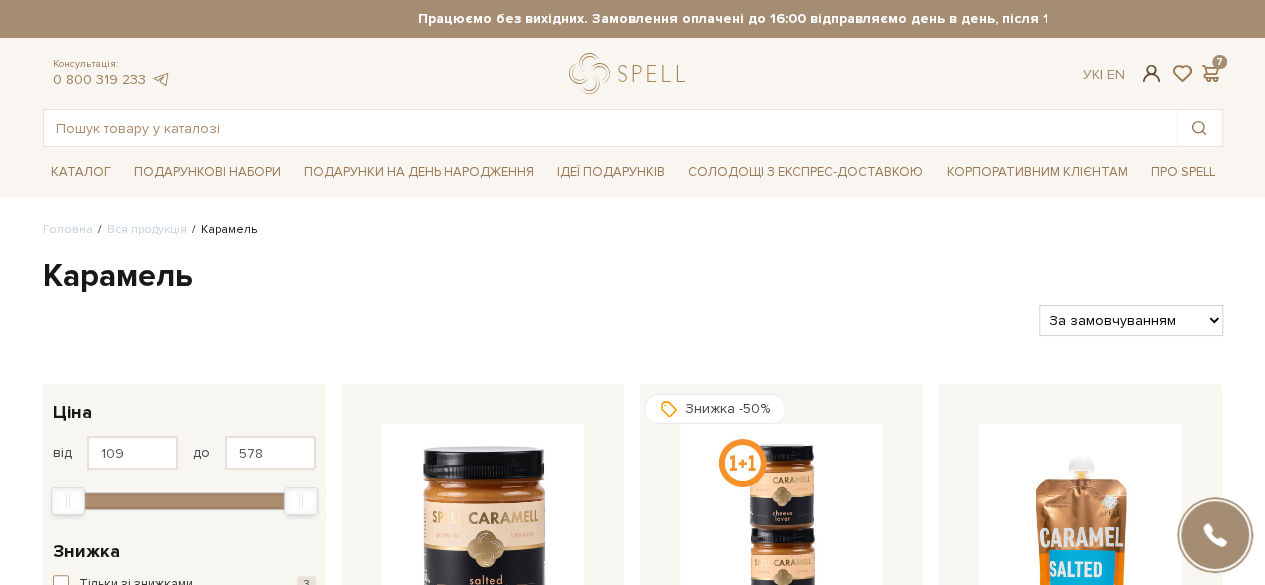 click at bounding box center [1151, 73] 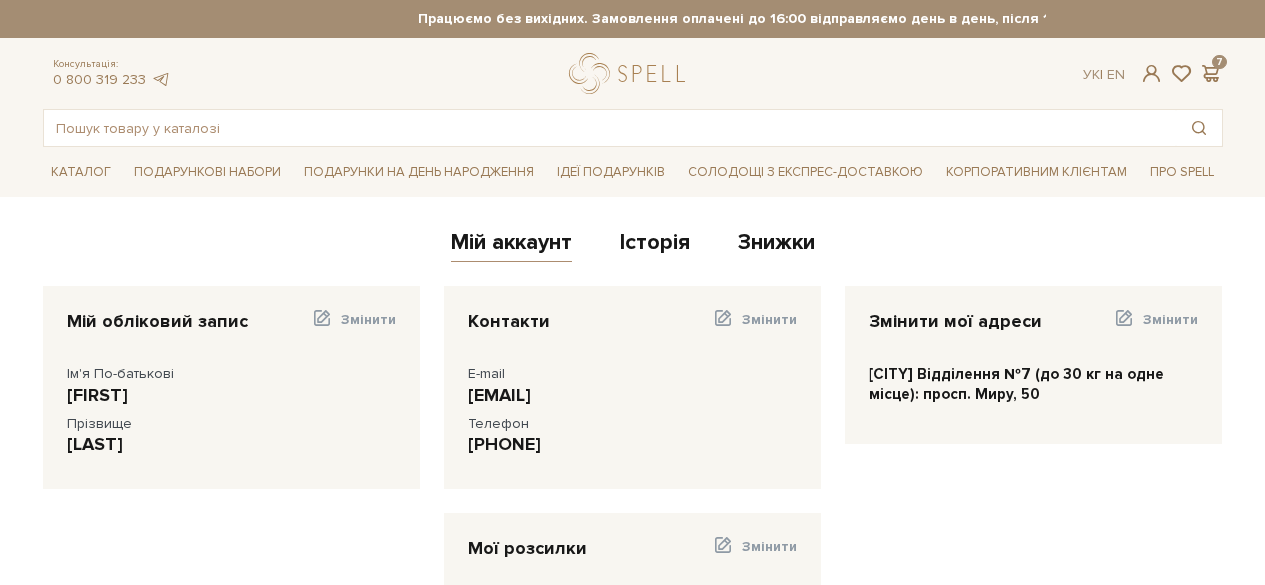 scroll, scrollTop: 0, scrollLeft: 0, axis: both 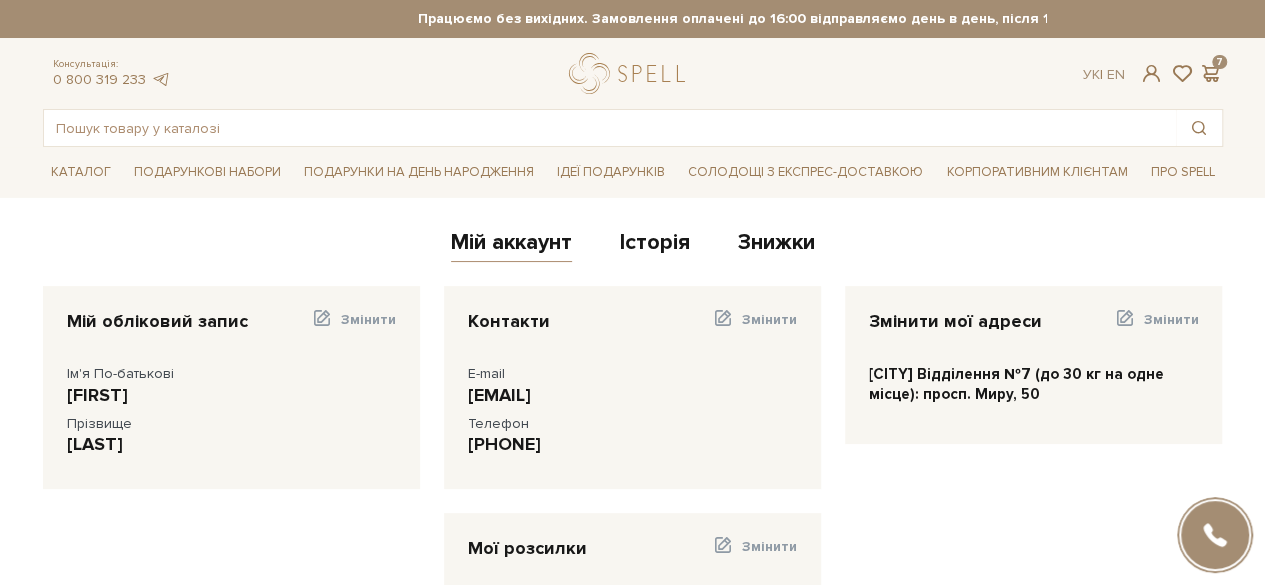 click on "Мій аккаунт
Історія
Знижки" at bounding box center (633, 245) 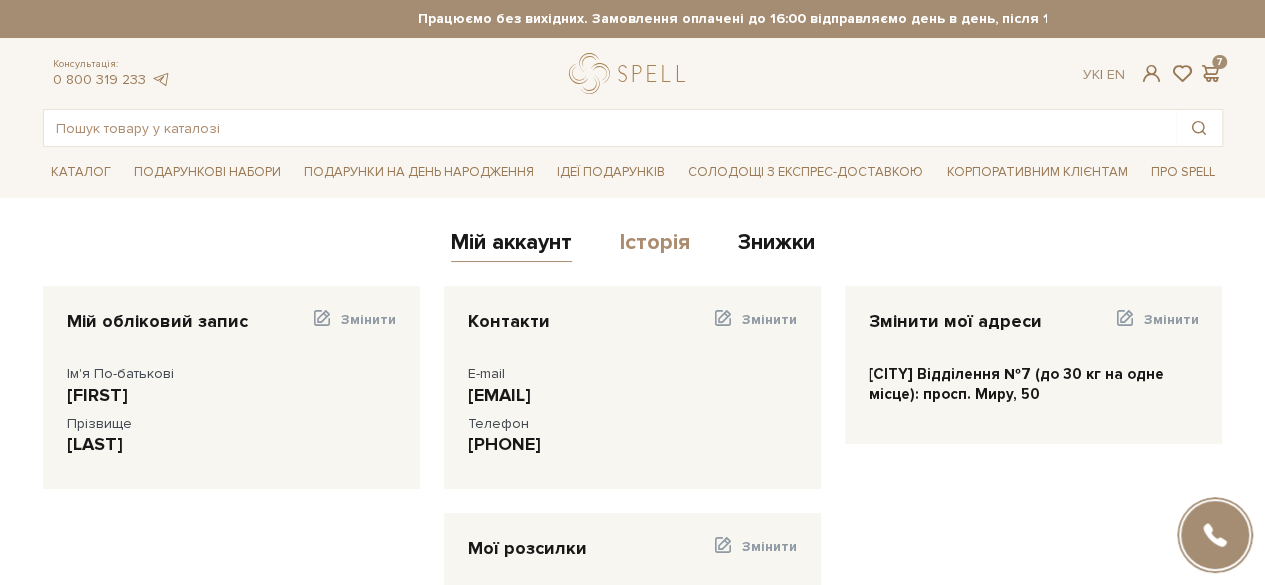click on "Історія" at bounding box center [655, 245] 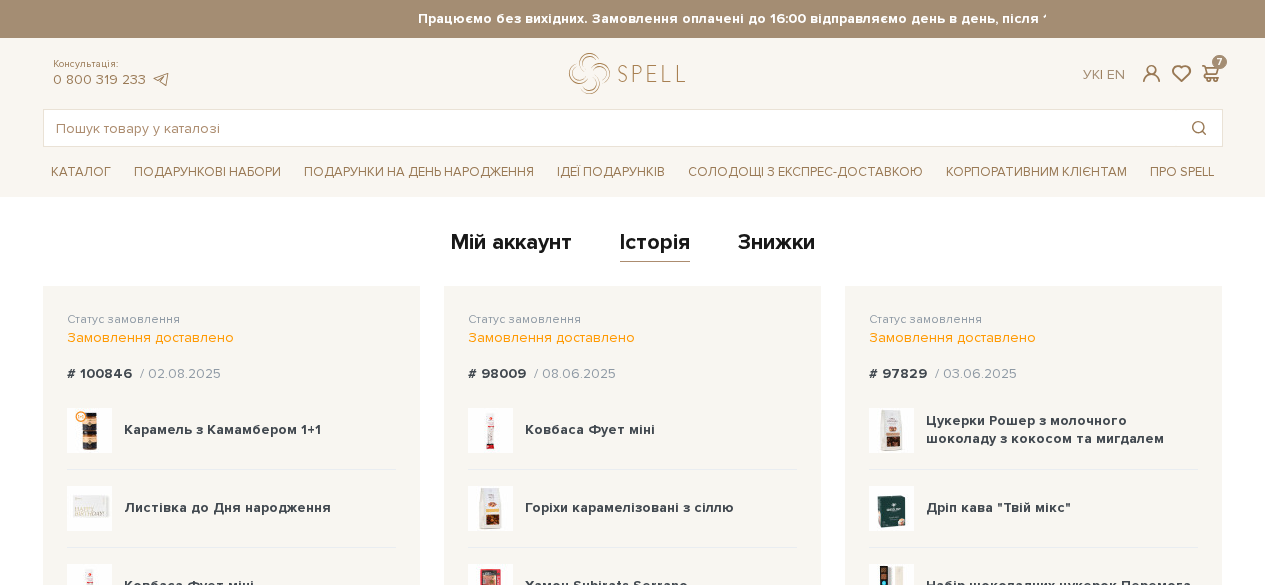 scroll, scrollTop: 0, scrollLeft: 0, axis: both 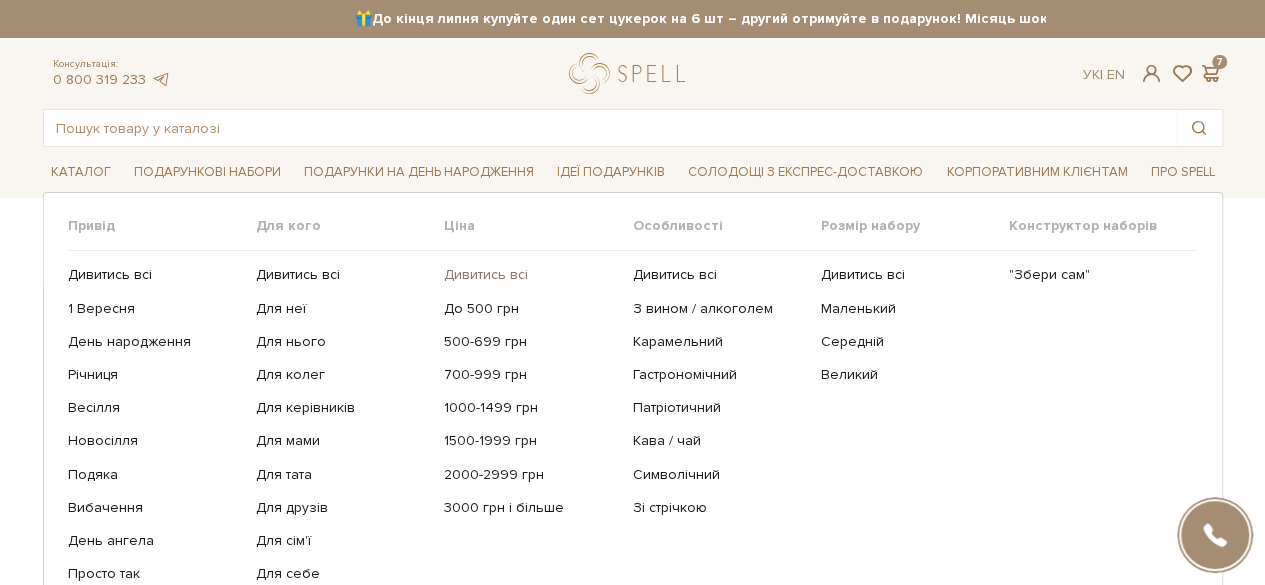 click on "Дивитись всі" at bounding box center [530, 275] 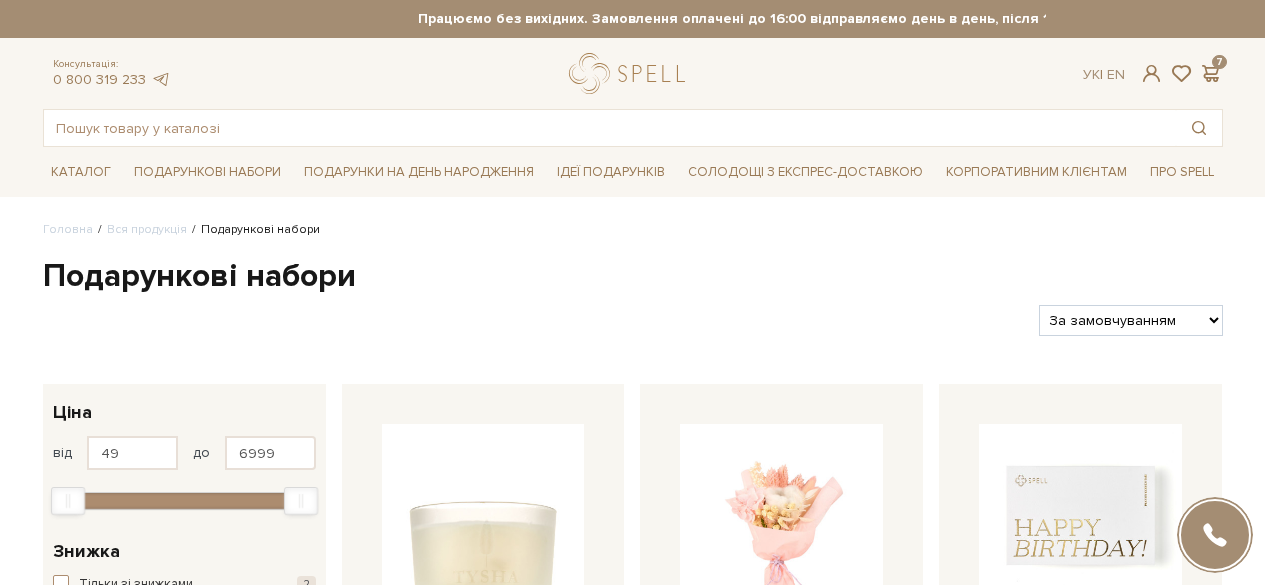 scroll, scrollTop: 0, scrollLeft: 0, axis: both 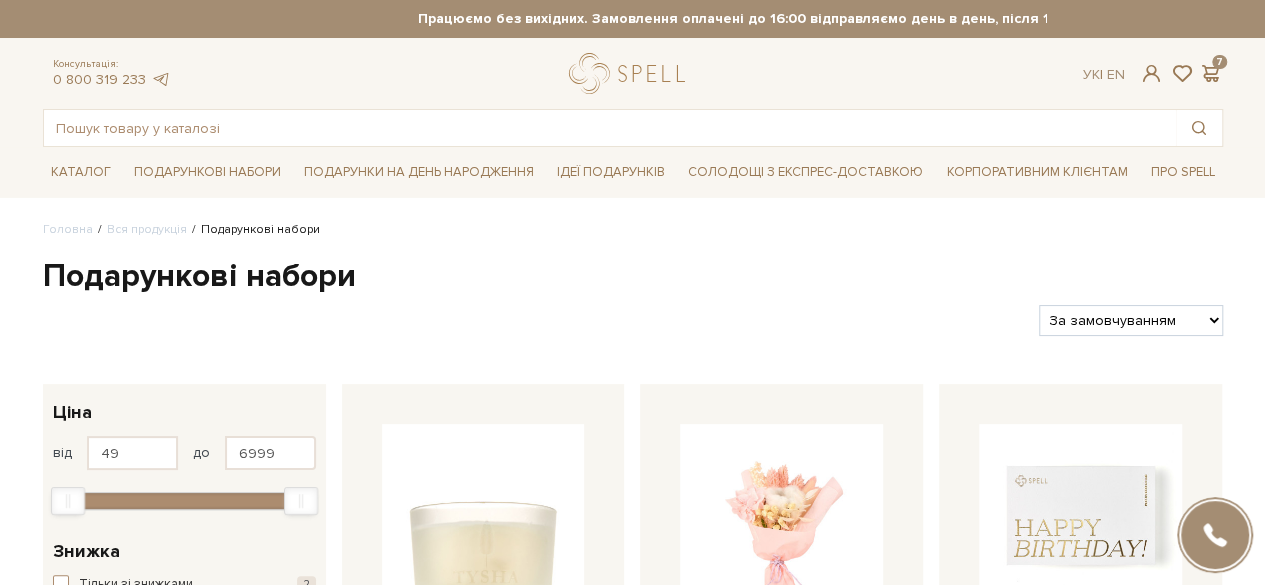 click on "За замовчуванням
За Ціною (зростання)
За Ціною (зменшення)
Новинки
За популярністю" at bounding box center [1130, 320] 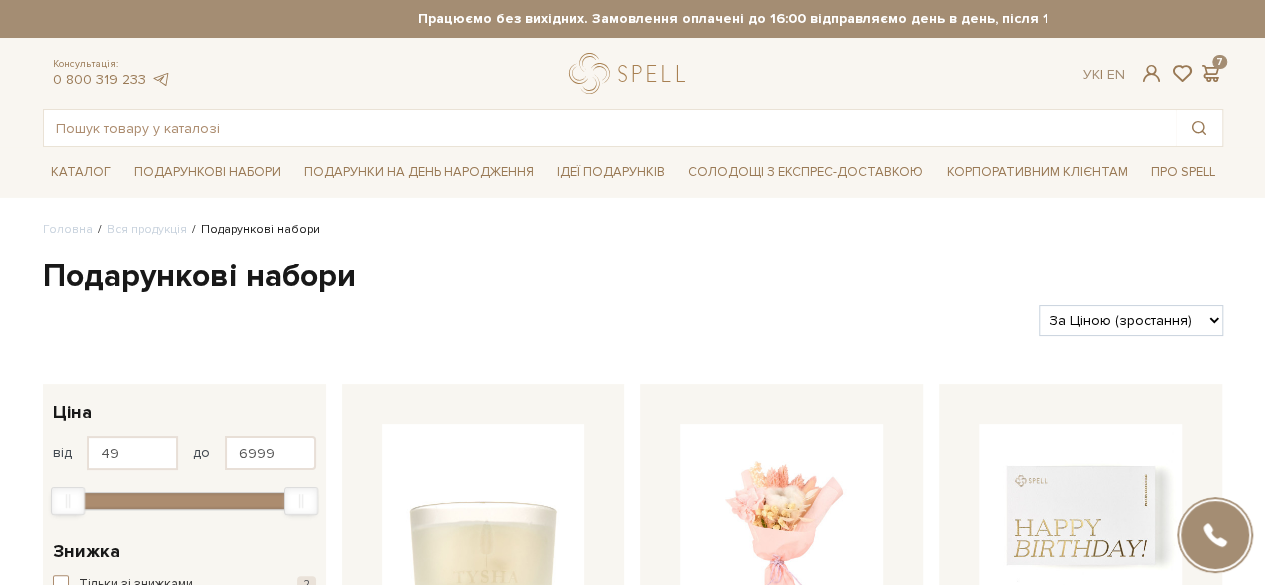 click on "За замовчуванням
За Ціною (зростання)
За Ціною (зменшення)
Новинки
За популярністю" at bounding box center (1130, 320) 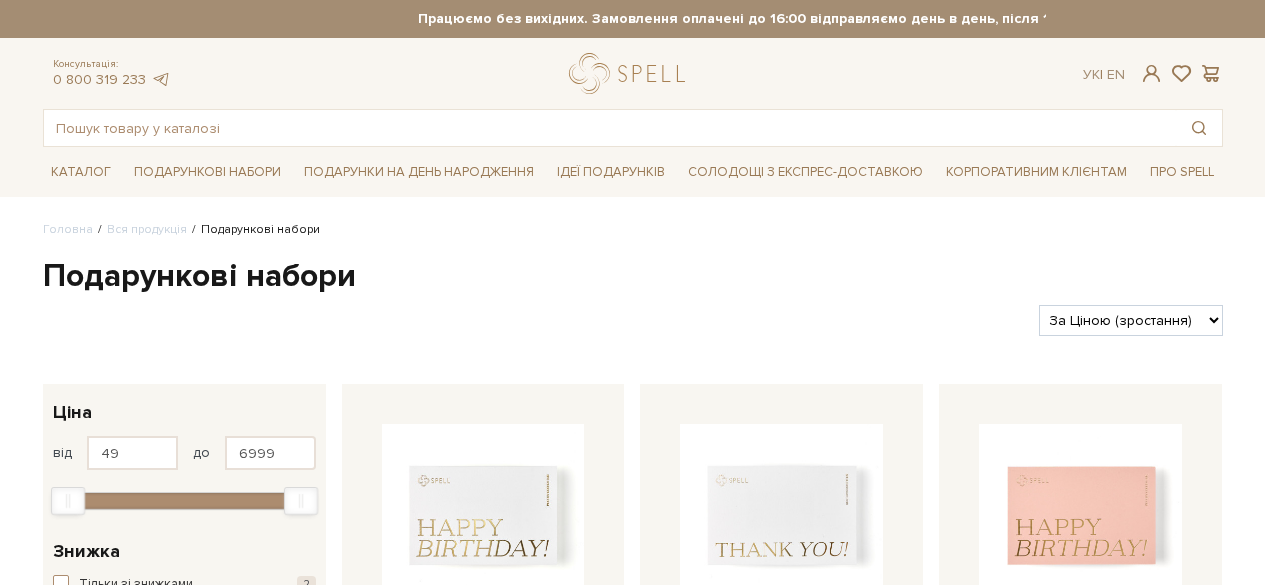 scroll, scrollTop: 0, scrollLeft: 0, axis: both 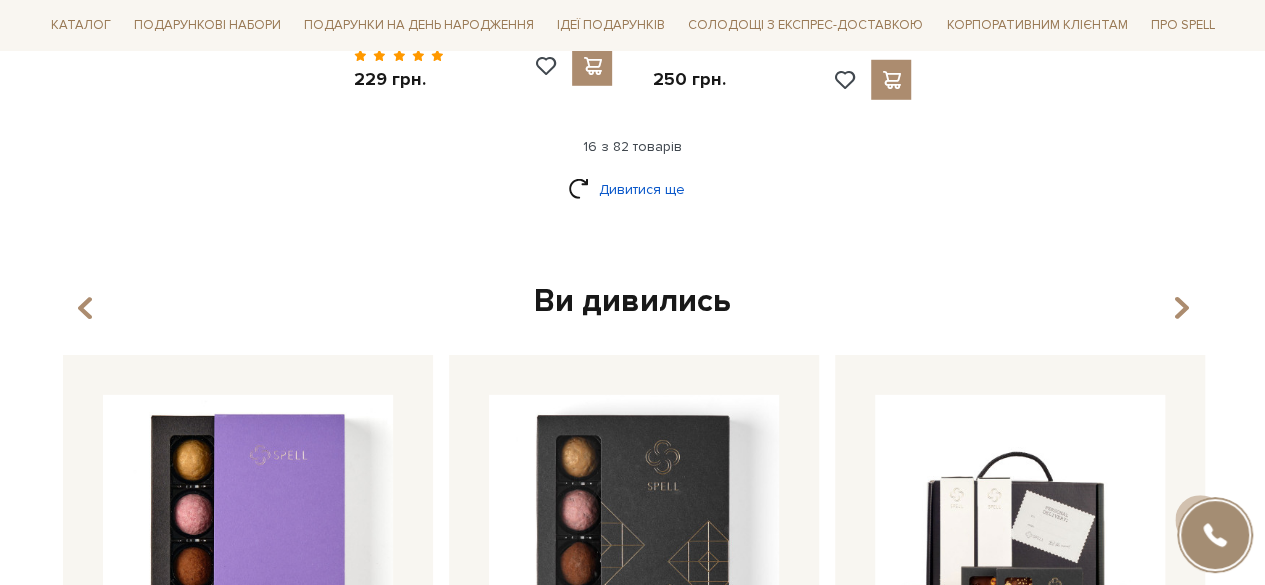 click on "Дивитися ще" at bounding box center [633, 189] 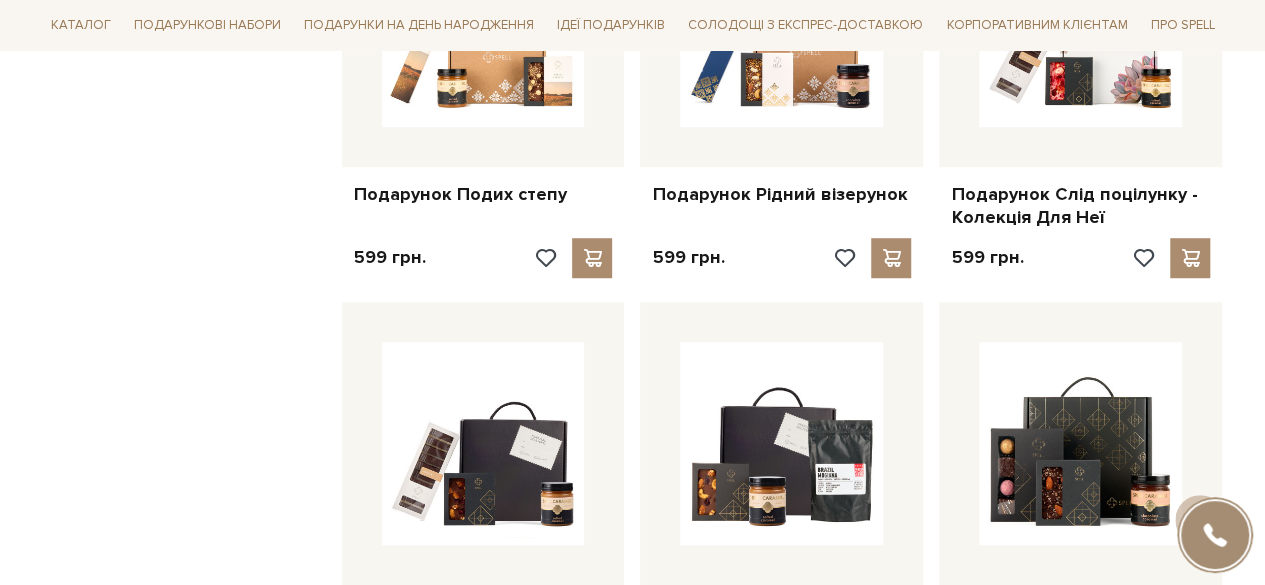 scroll, scrollTop: 4432, scrollLeft: 0, axis: vertical 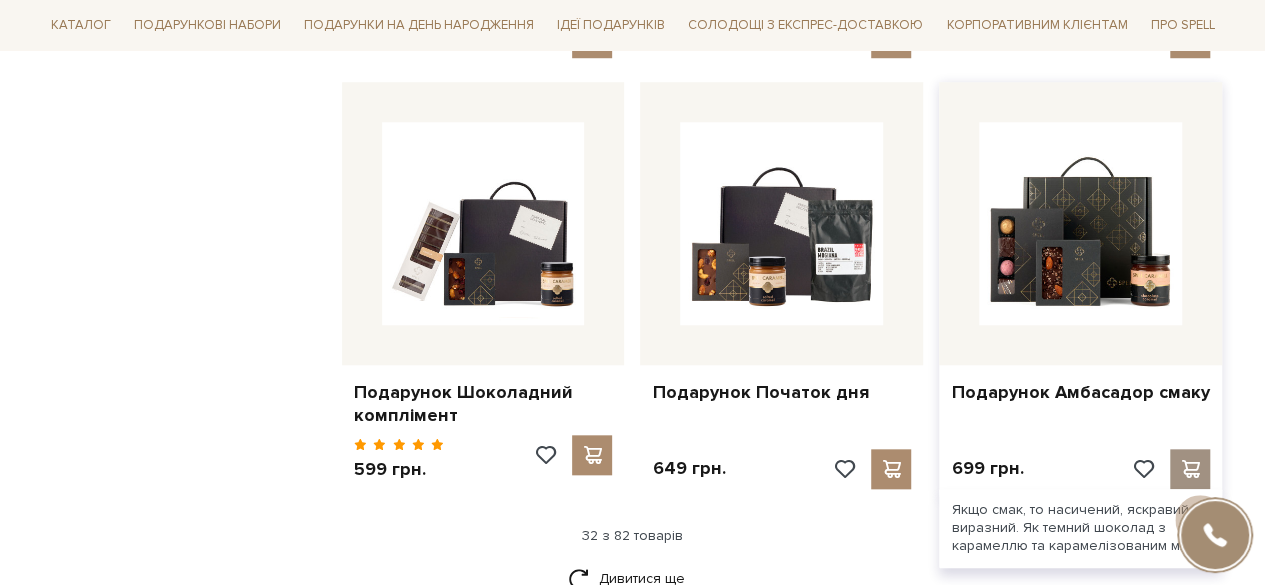 click at bounding box center (1190, 469) 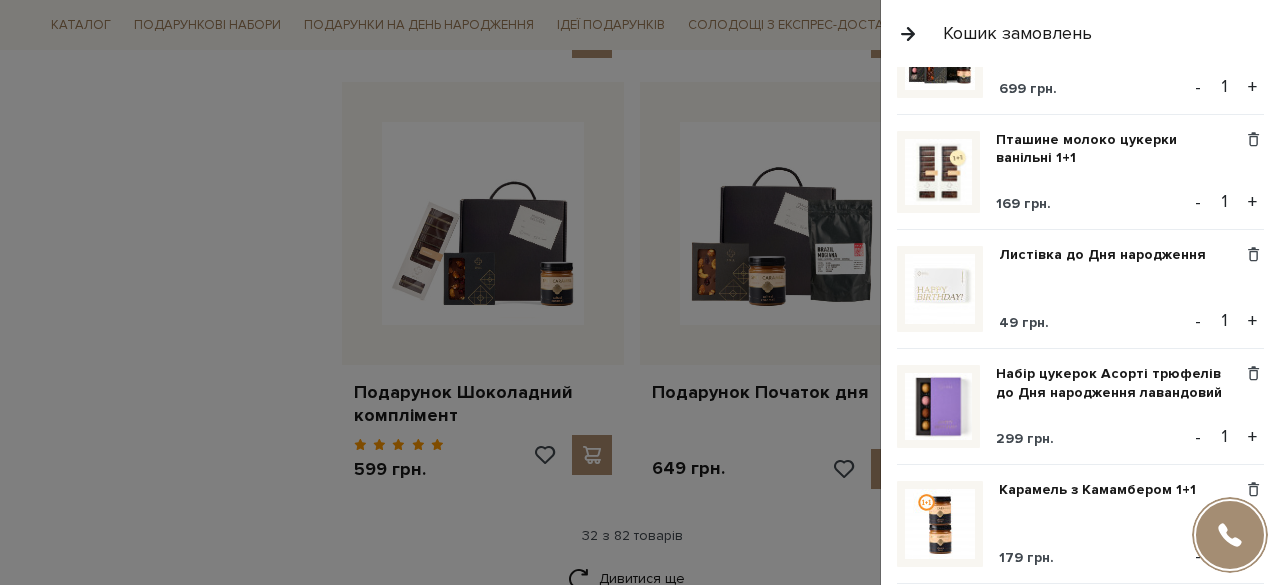 scroll, scrollTop: 472, scrollLeft: 0, axis: vertical 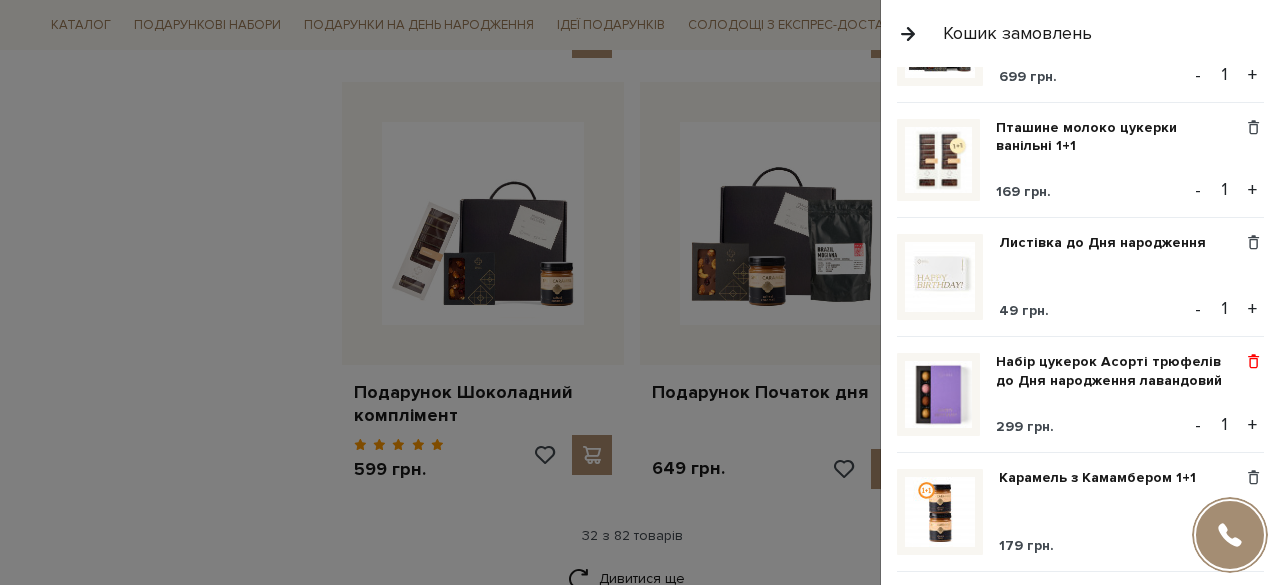 click at bounding box center [1253, 362] 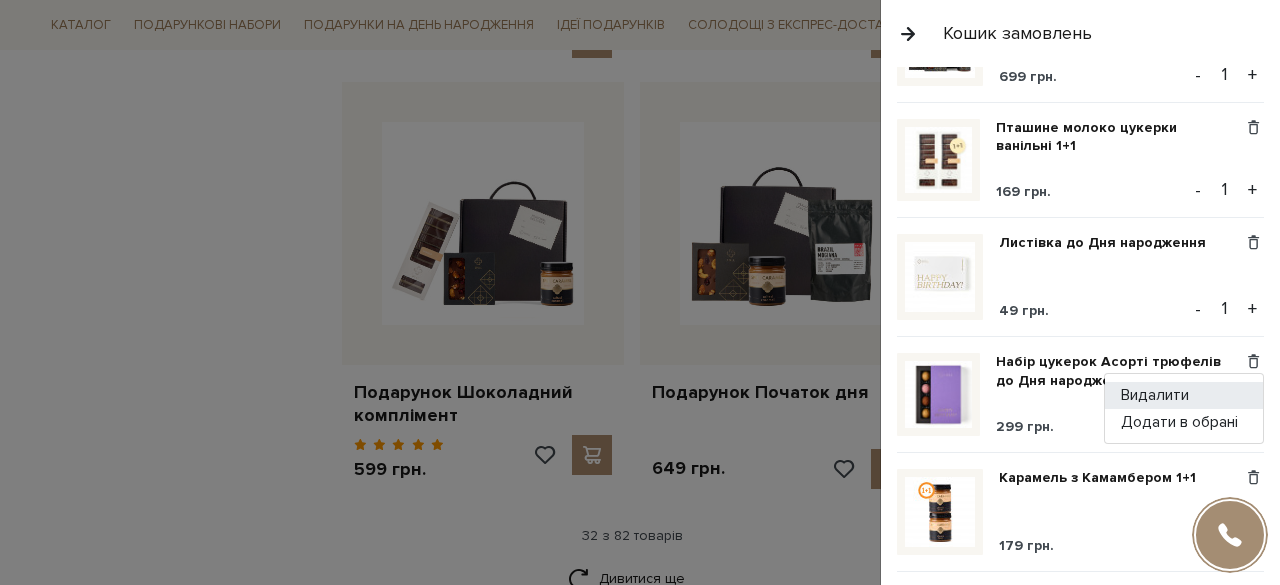click on "Видалити" at bounding box center [1184, 395] 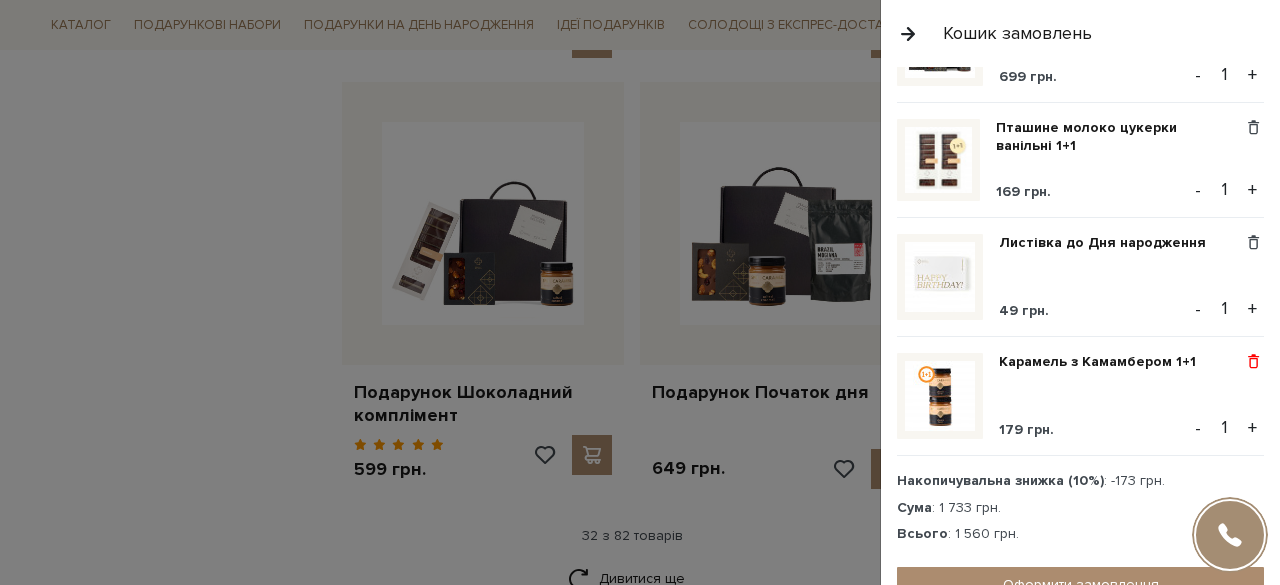 click at bounding box center [1253, 362] 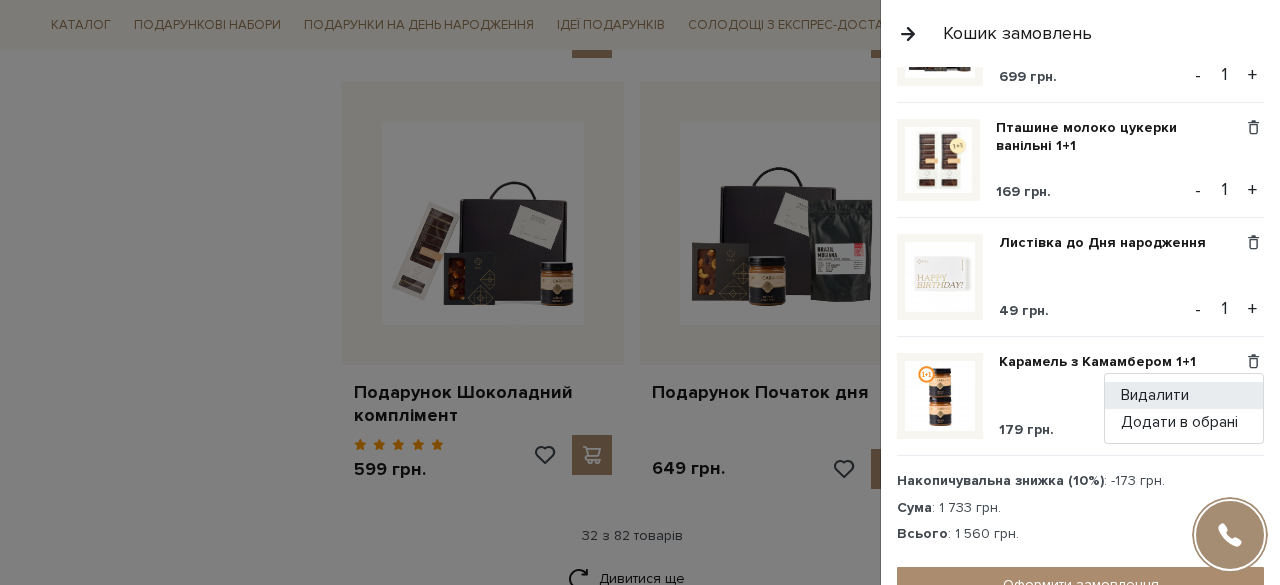 click on "Видалити" at bounding box center [1184, 395] 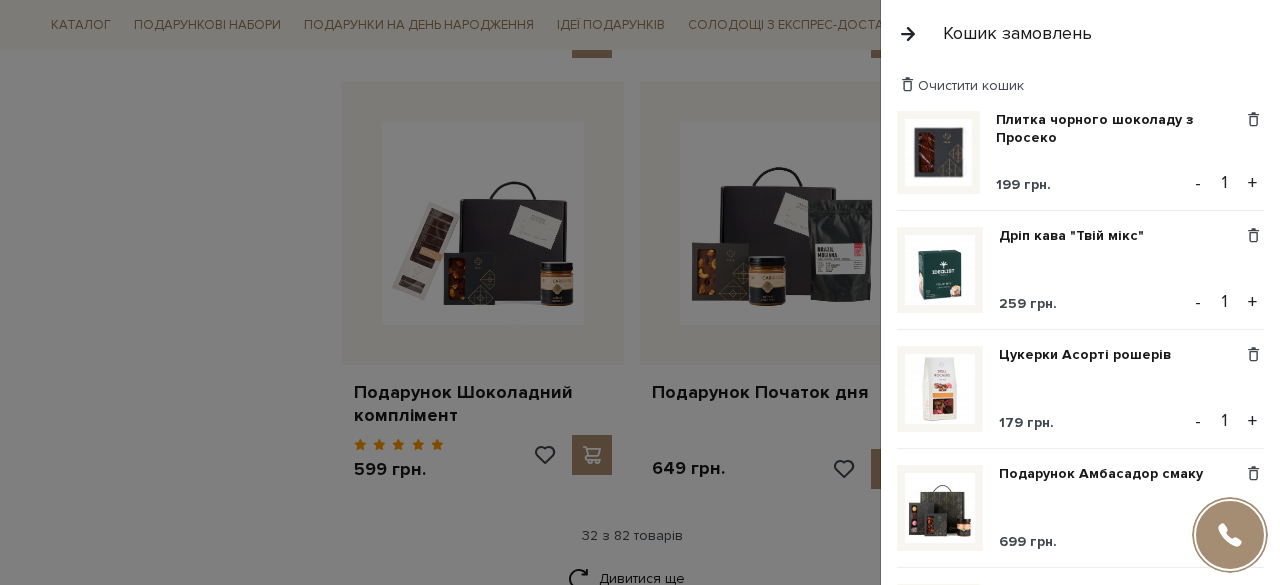 scroll, scrollTop: 0, scrollLeft: 0, axis: both 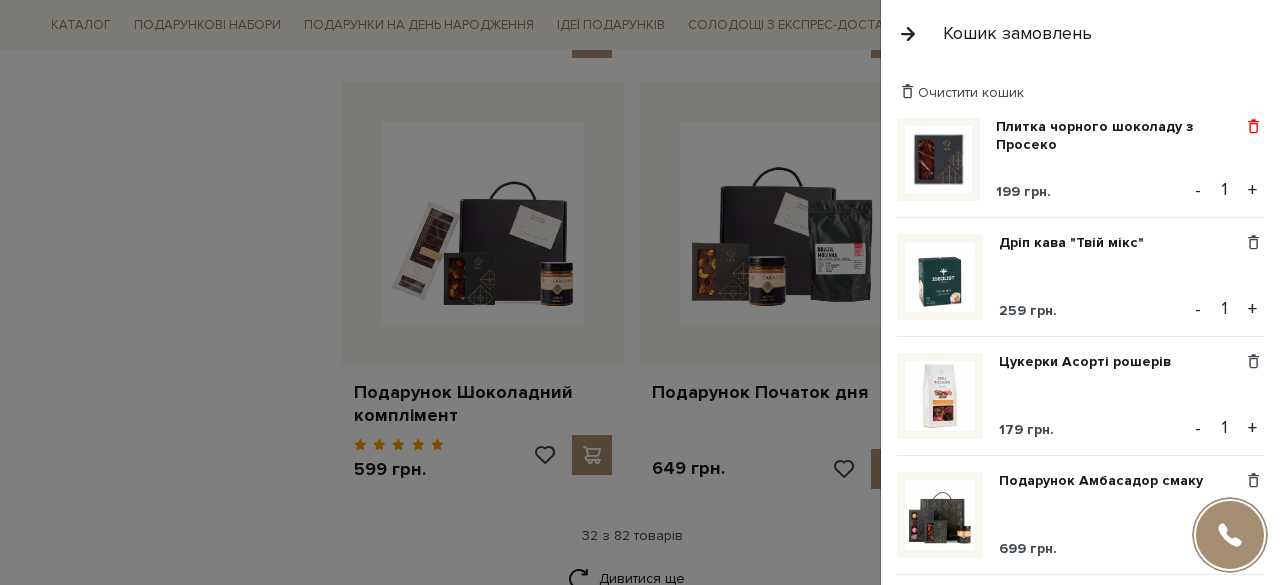 click at bounding box center [1253, 127] 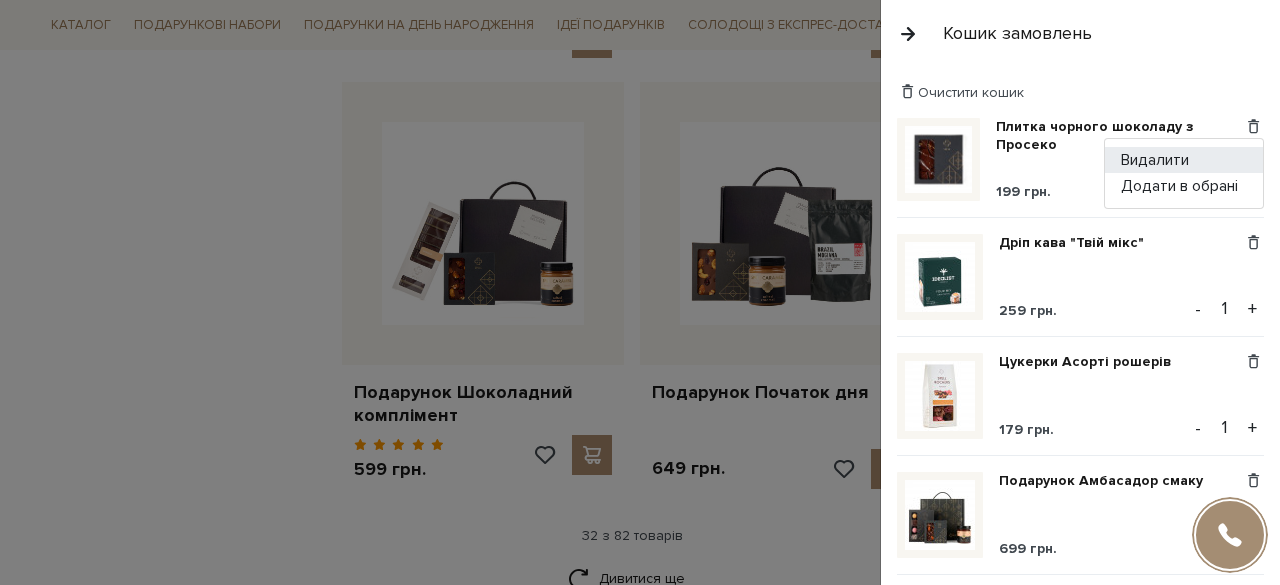 click on "Видалити" at bounding box center (1184, 160) 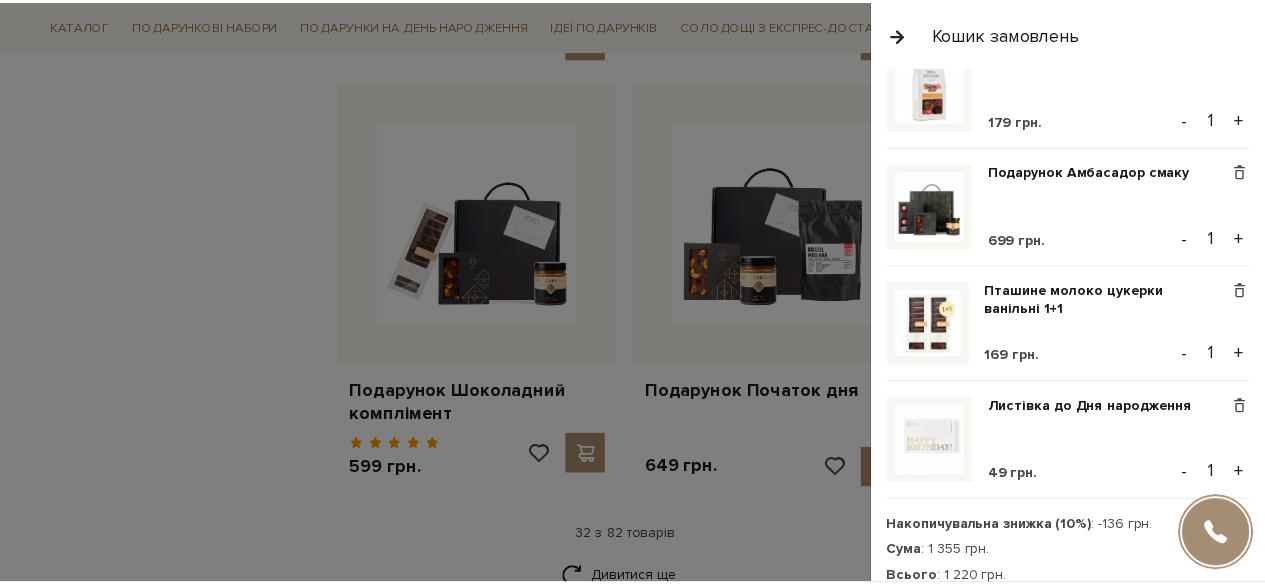 scroll, scrollTop: 258, scrollLeft: 0, axis: vertical 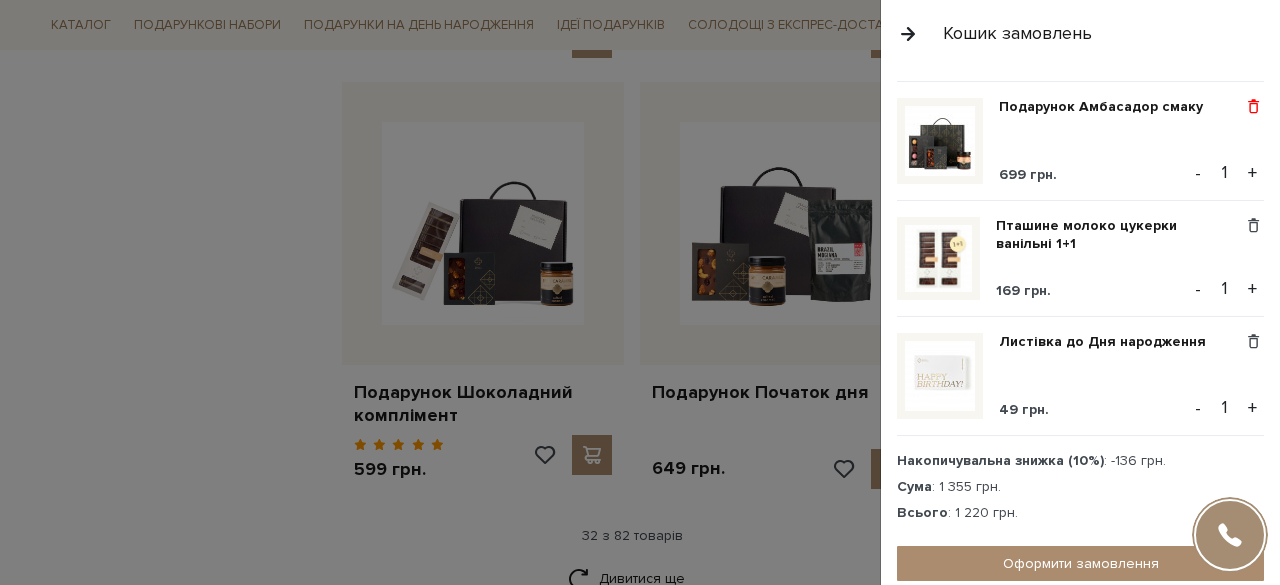 click at bounding box center (1253, 107) 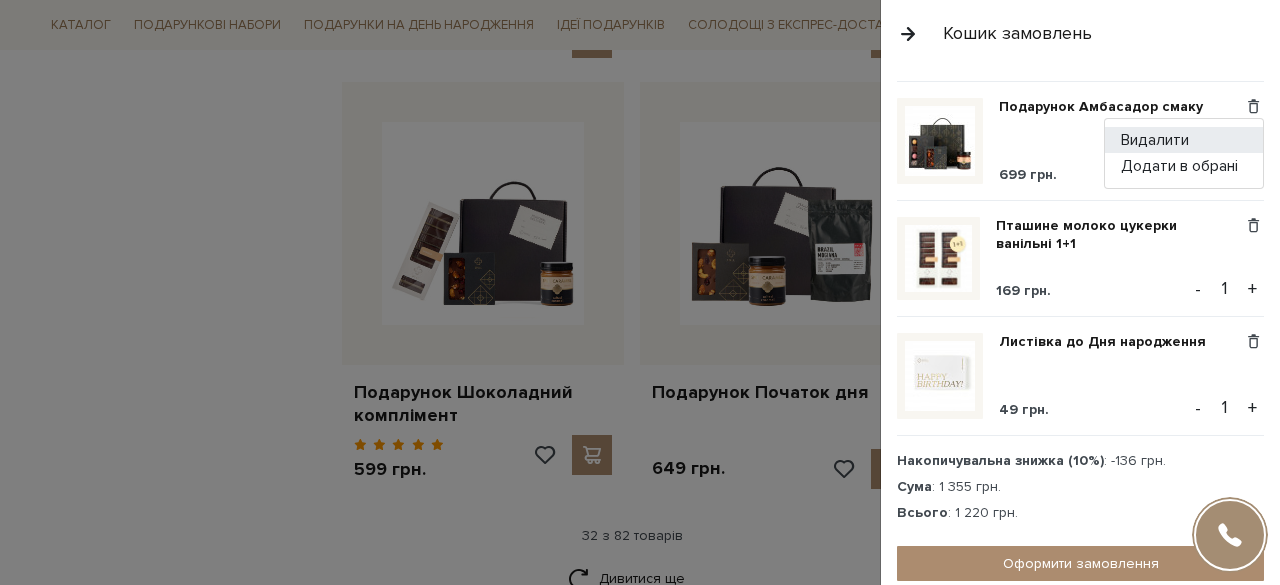 click on "Видалити" at bounding box center (1184, 140) 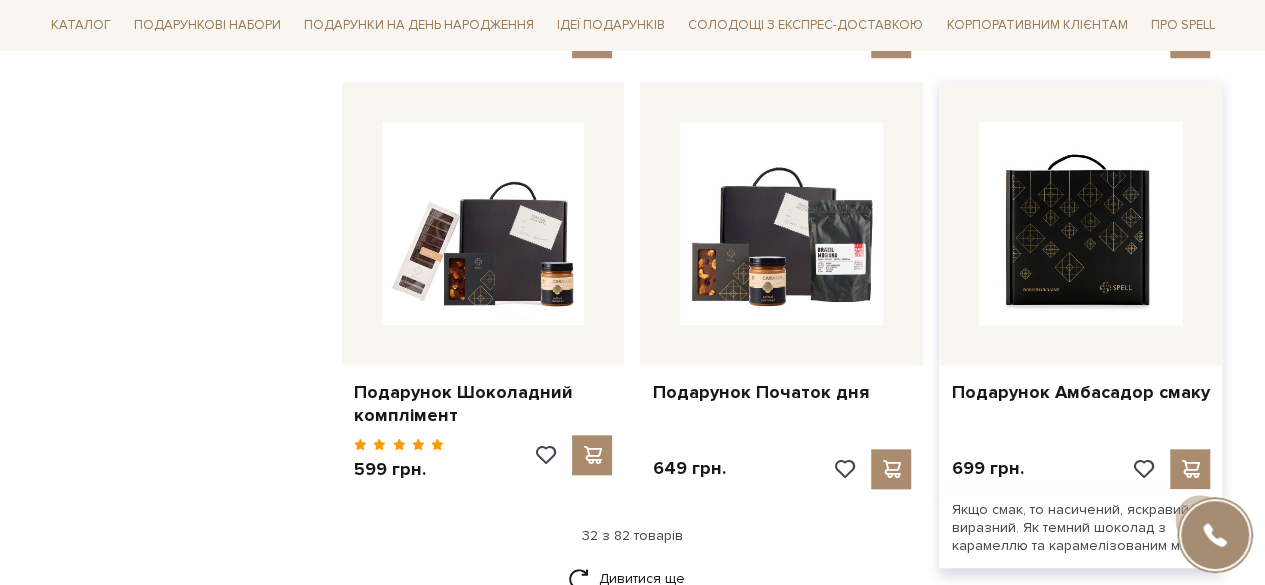 click at bounding box center (1080, 223) 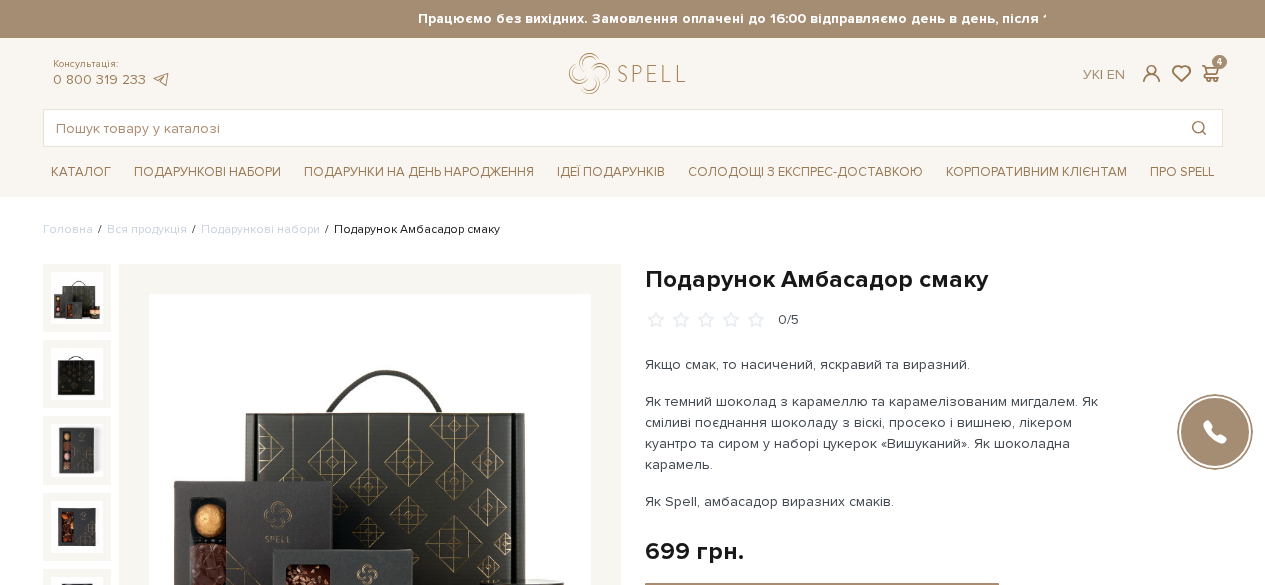 scroll, scrollTop: 0, scrollLeft: 0, axis: both 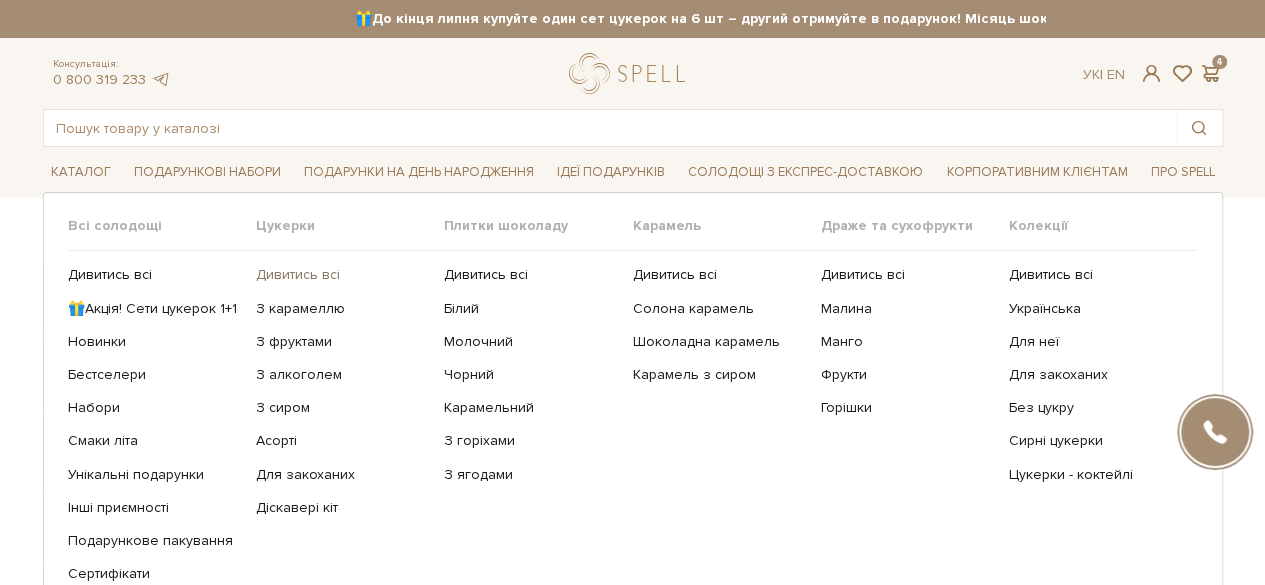 click on "Дивитись всі" at bounding box center (342, 275) 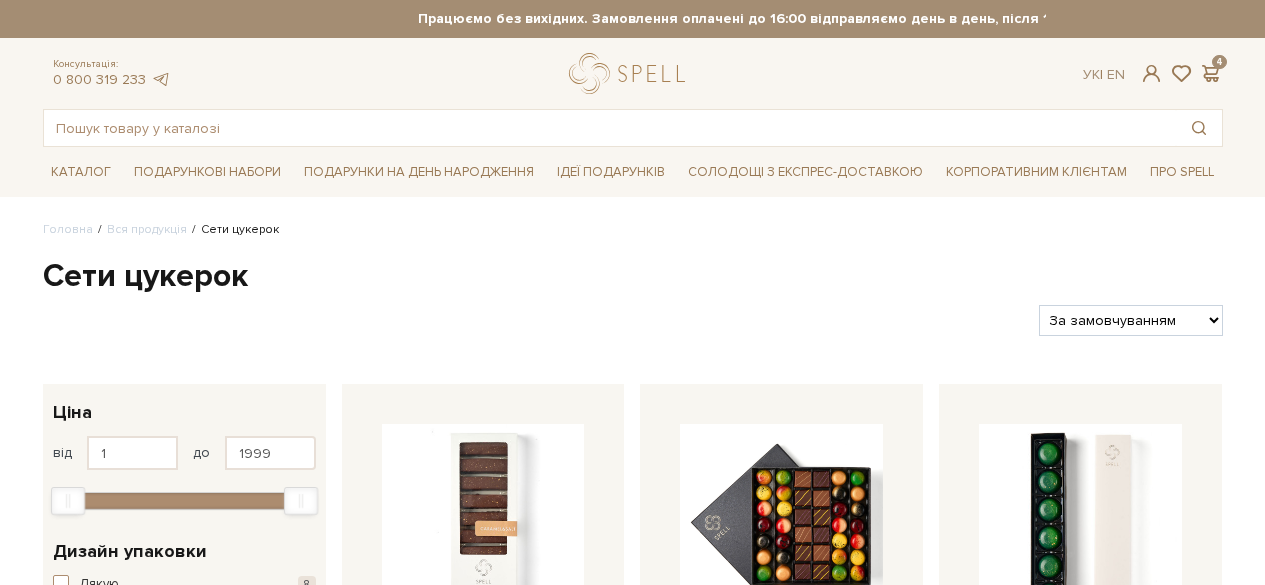 scroll, scrollTop: 0, scrollLeft: 0, axis: both 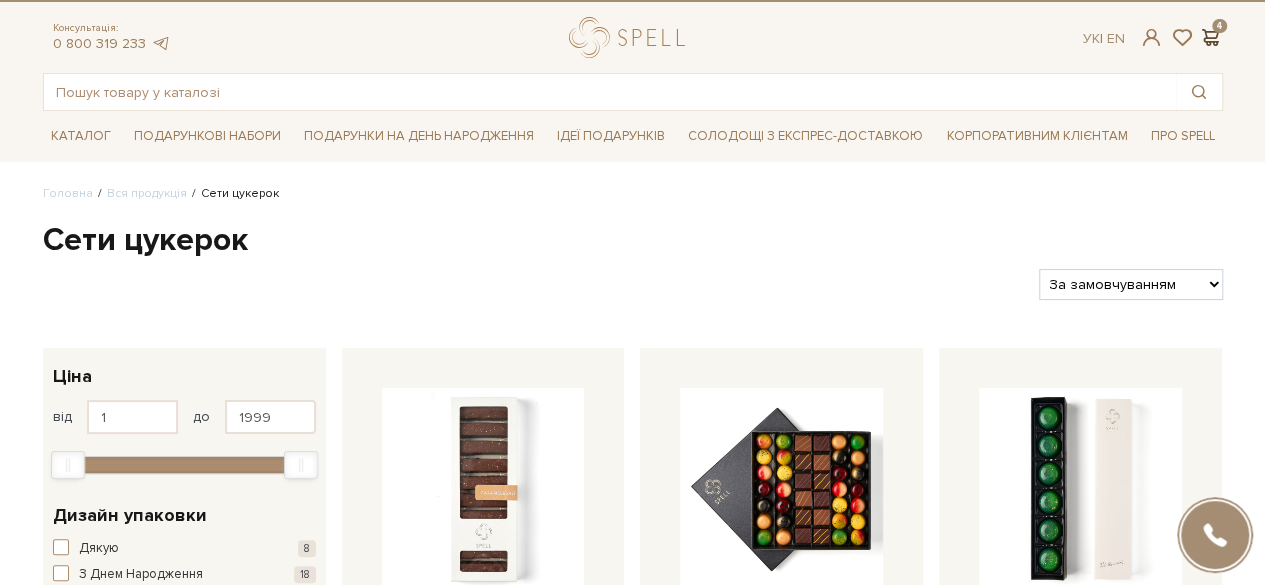 click at bounding box center (1211, 37) 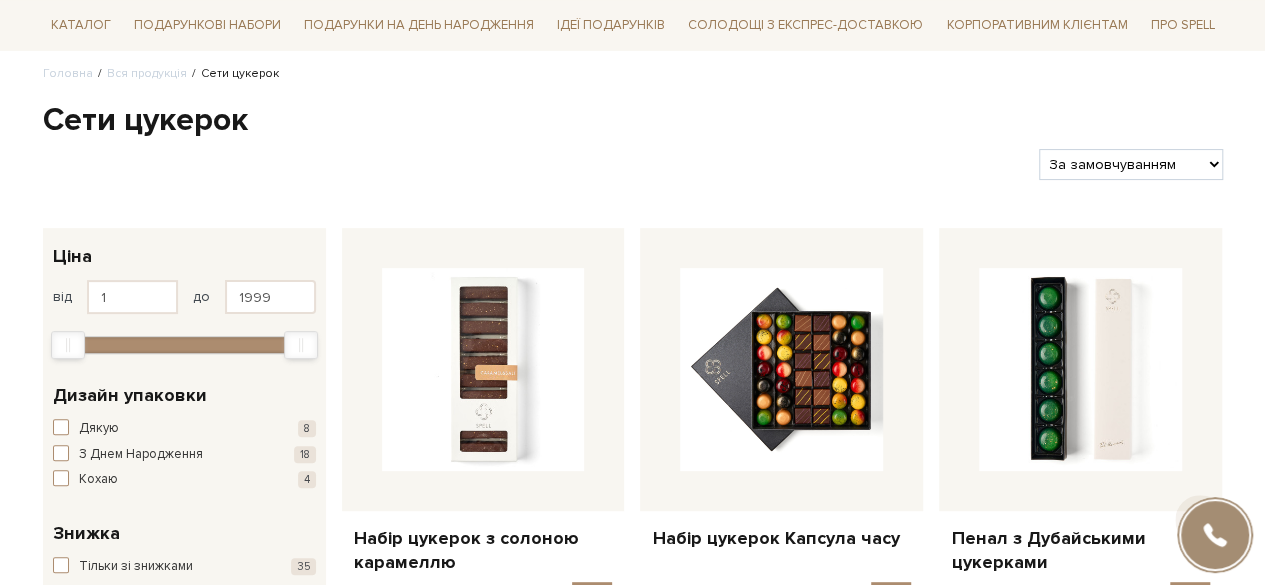 scroll, scrollTop: 210, scrollLeft: 0, axis: vertical 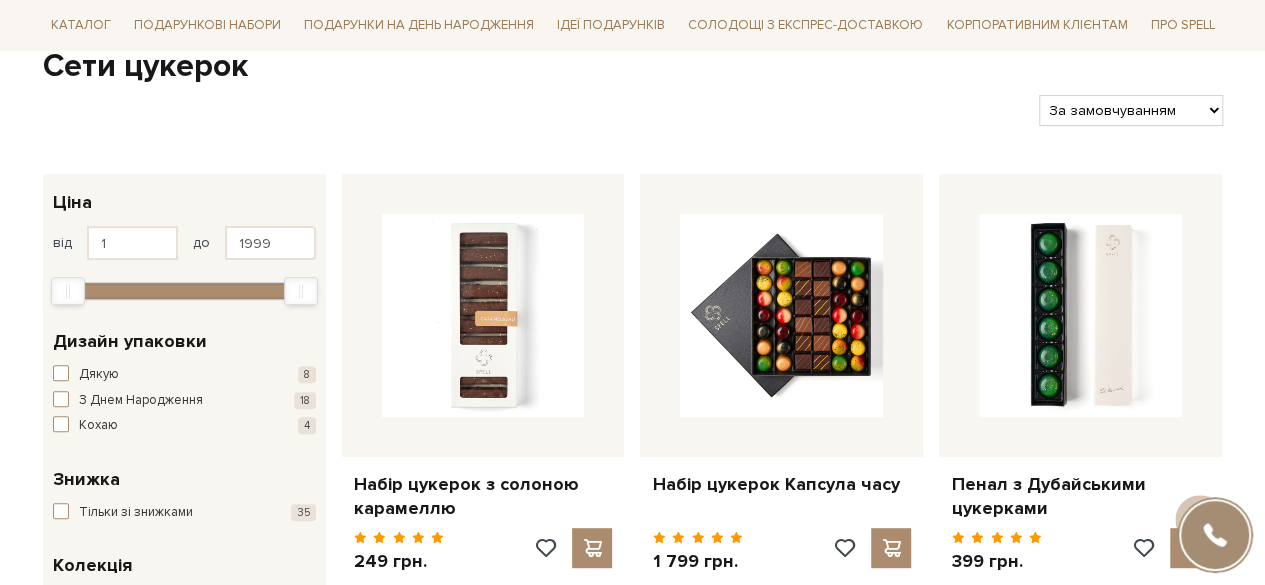 click on "За замовчуванням
За Ціною (зростання)
За Ціною (зменшення)
Новинки
За популярністю" at bounding box center [1130, 110] 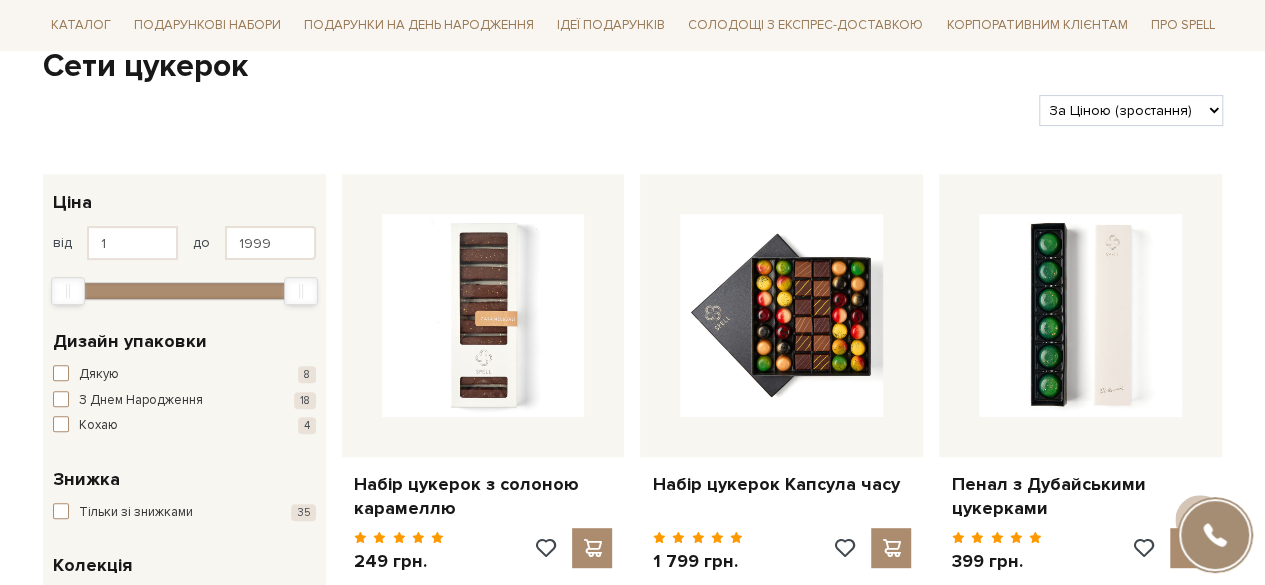 click on "За замовчуванням
За Ціною (зростання)
За Ціною (зменшення)
Новинки
За популярністю" at bounding box center [1130, 110] 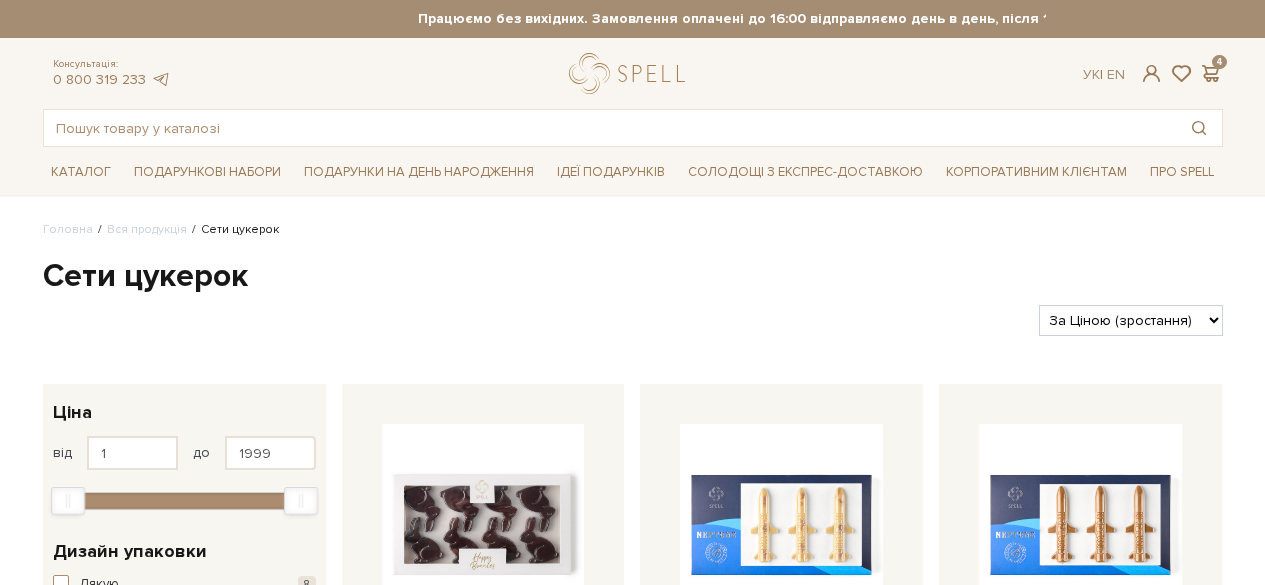 scroll, scrollTop: 0, scrollLeft: 0, axis: both 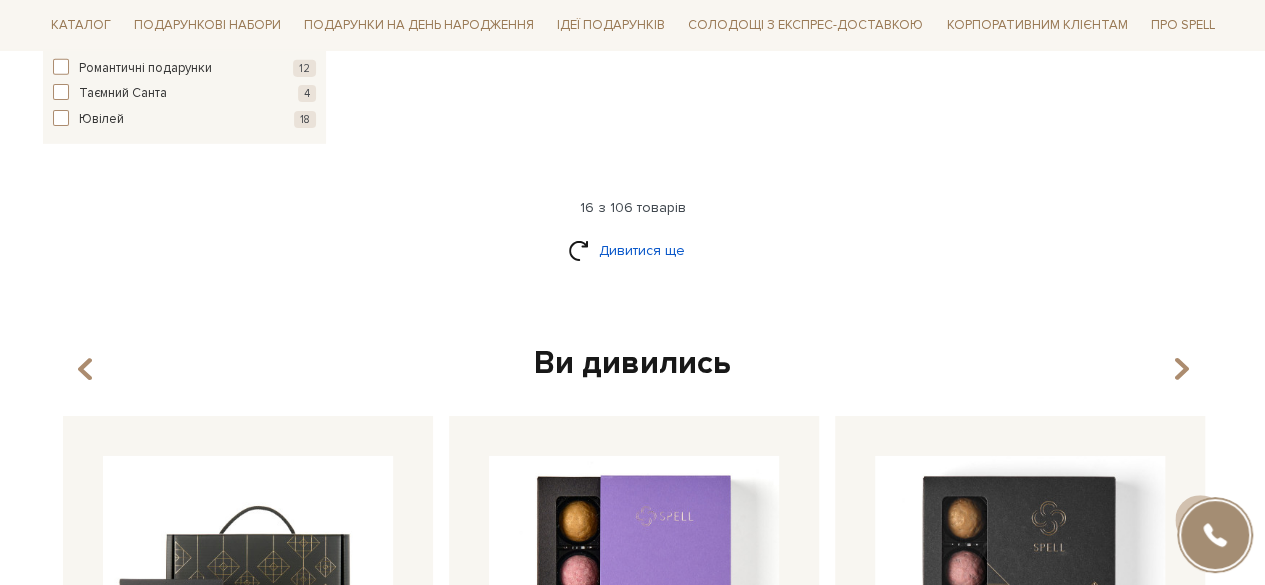 click on "Дивитися ще" at bounding box center (633, 250) 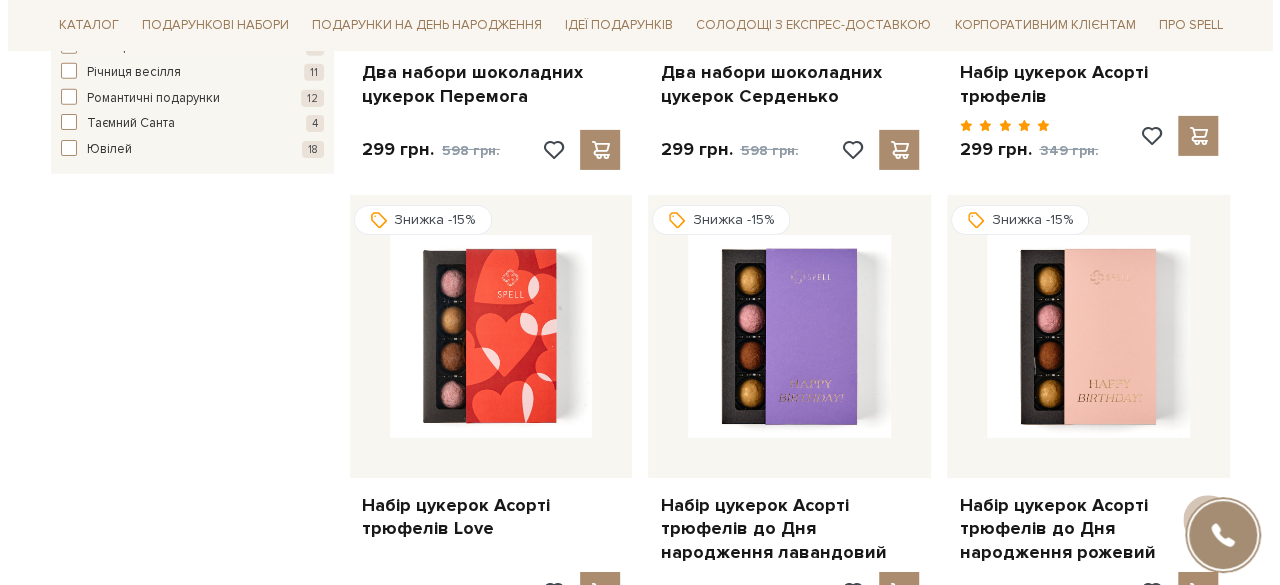 scroll, scrollTop: 3284, scrollLeft: 0, axis: vertical 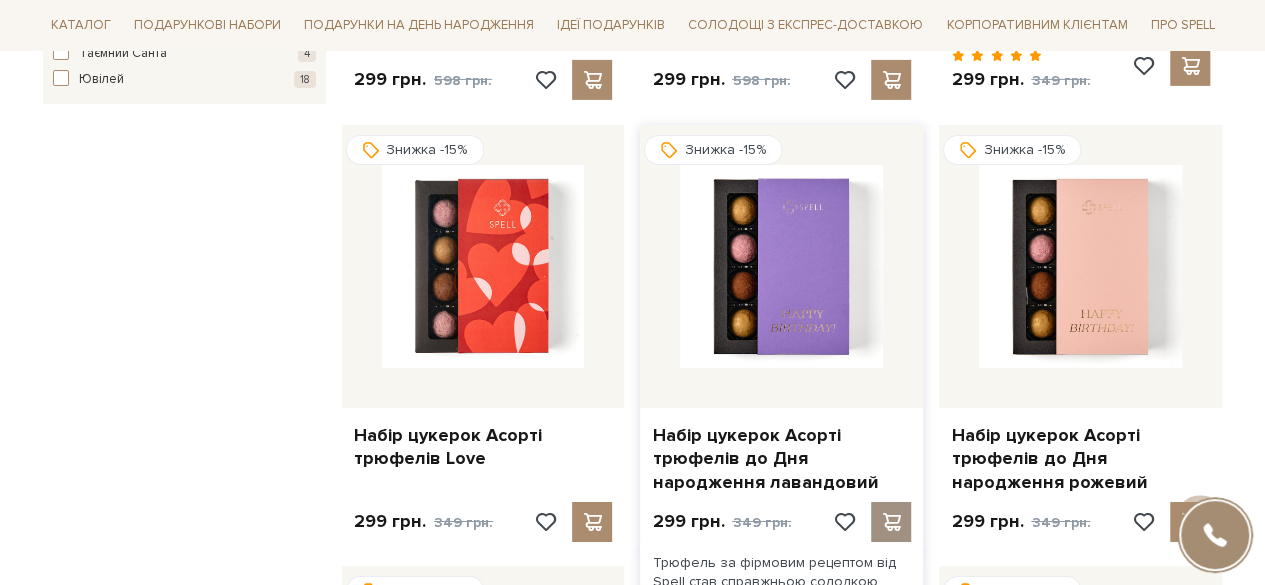 click at bounding box center (891, 522) 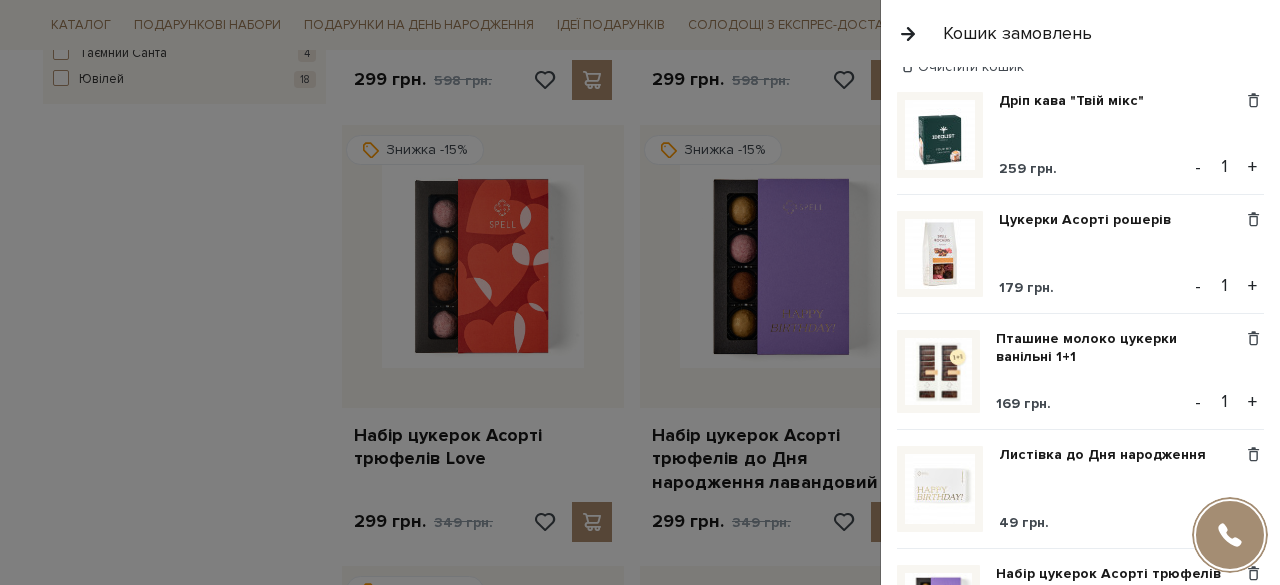 scroll, scrollTop: 0, scrollLeft: 0, axis: both 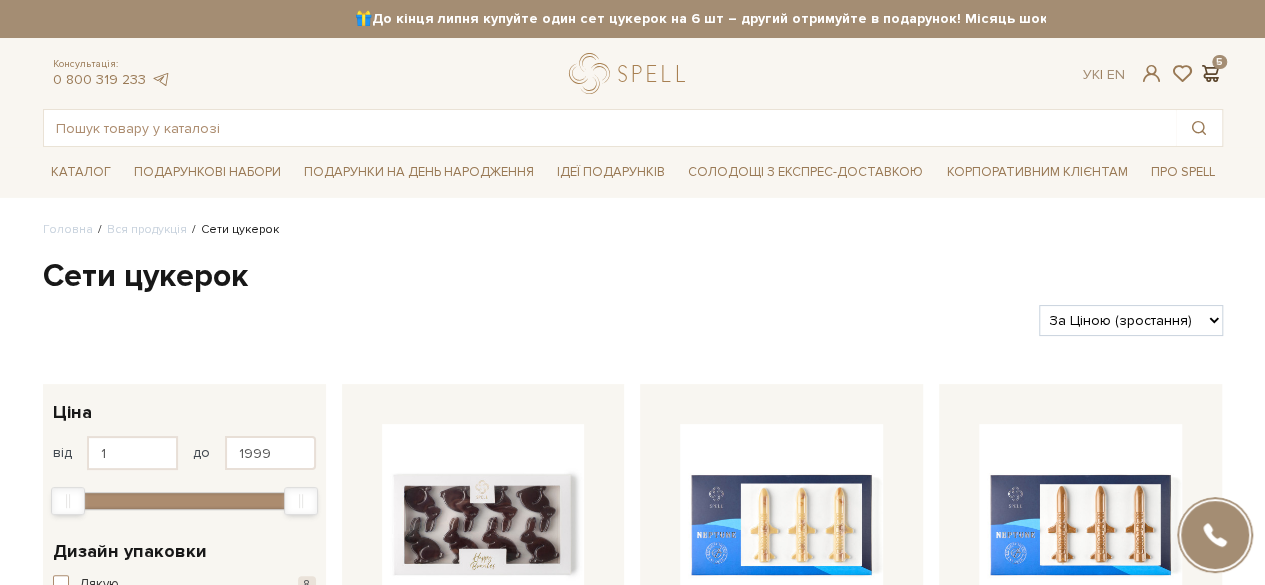click at bounding box center [1211, 73] 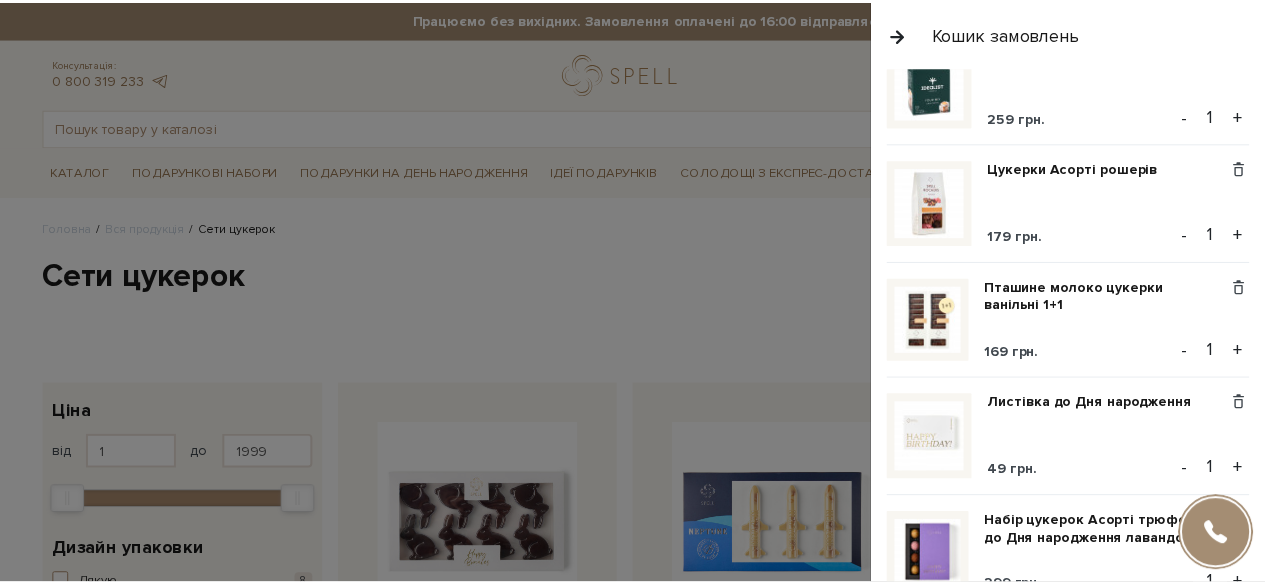 scroll, scrollTop: 53, scrollLeft: 0, axis: vertical 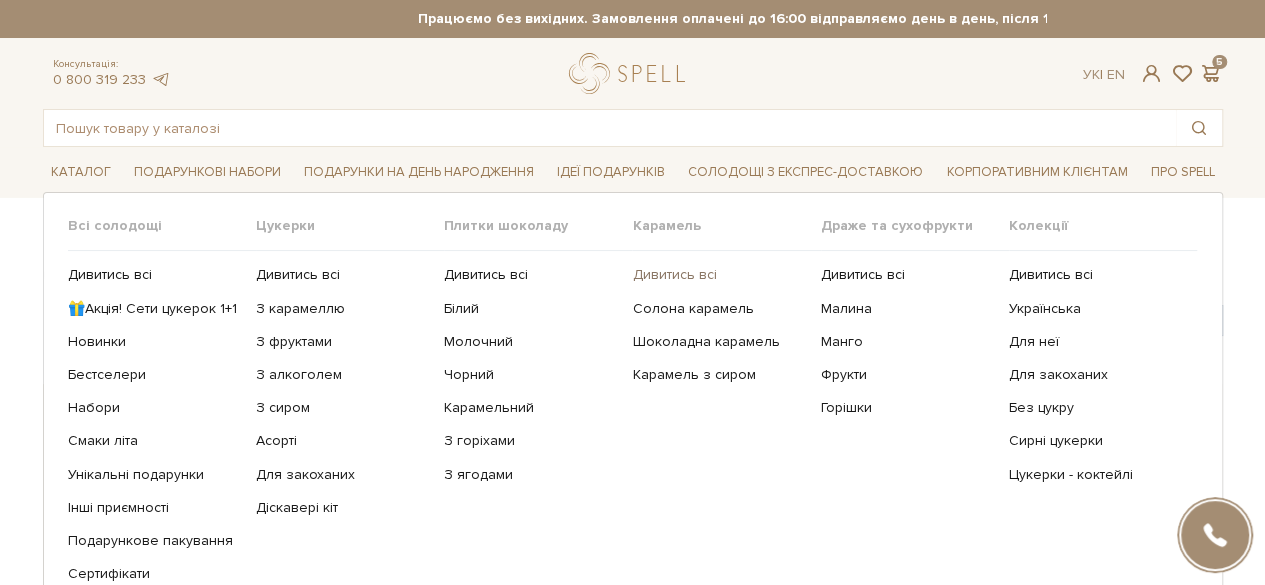 click on "Дивитись всі" at bounding box center [718, 275] 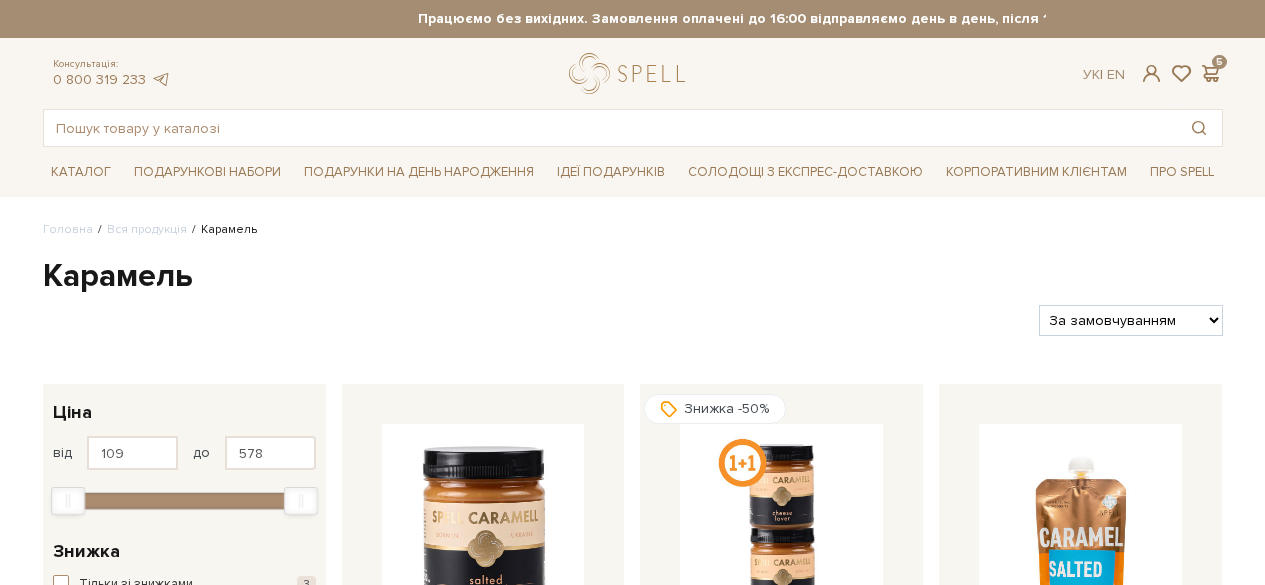 scroll, scrollTop: 0, scrollLeft: 0, axis: both 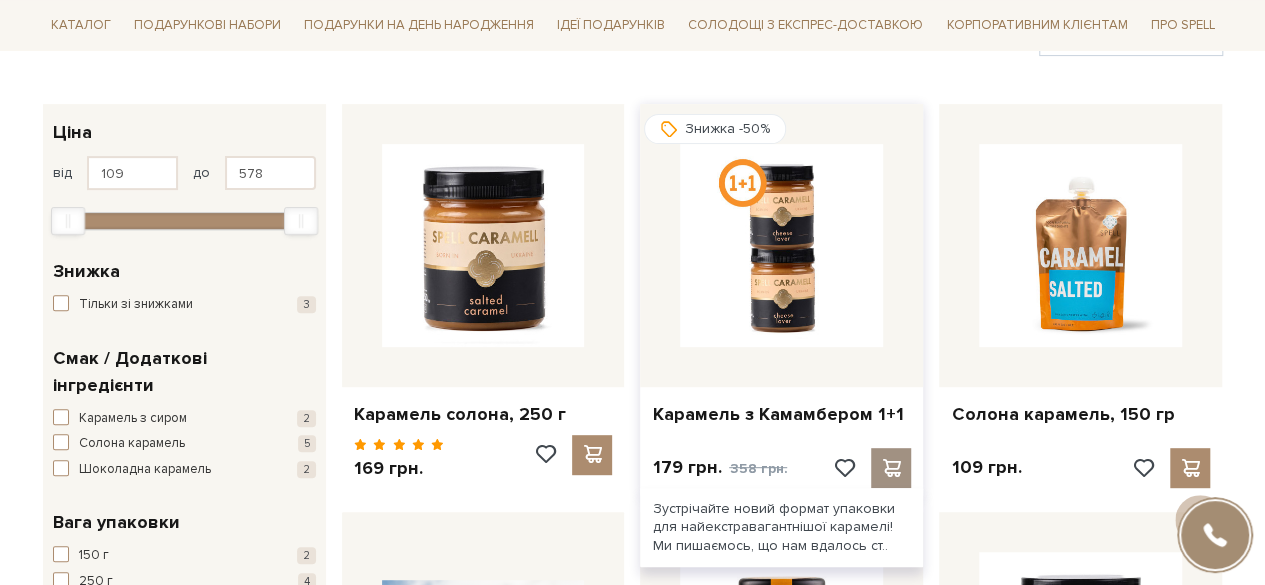 click at bounding box center (891, 468) 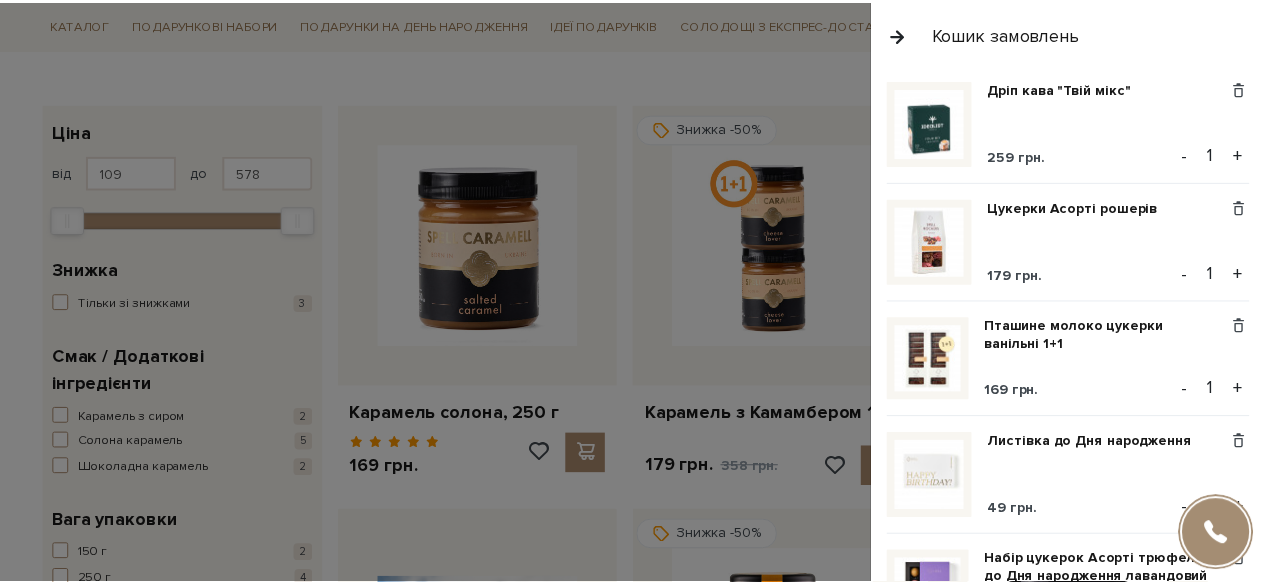 scroll, scrollTop: 0, scrollLeft: 0, axis: both 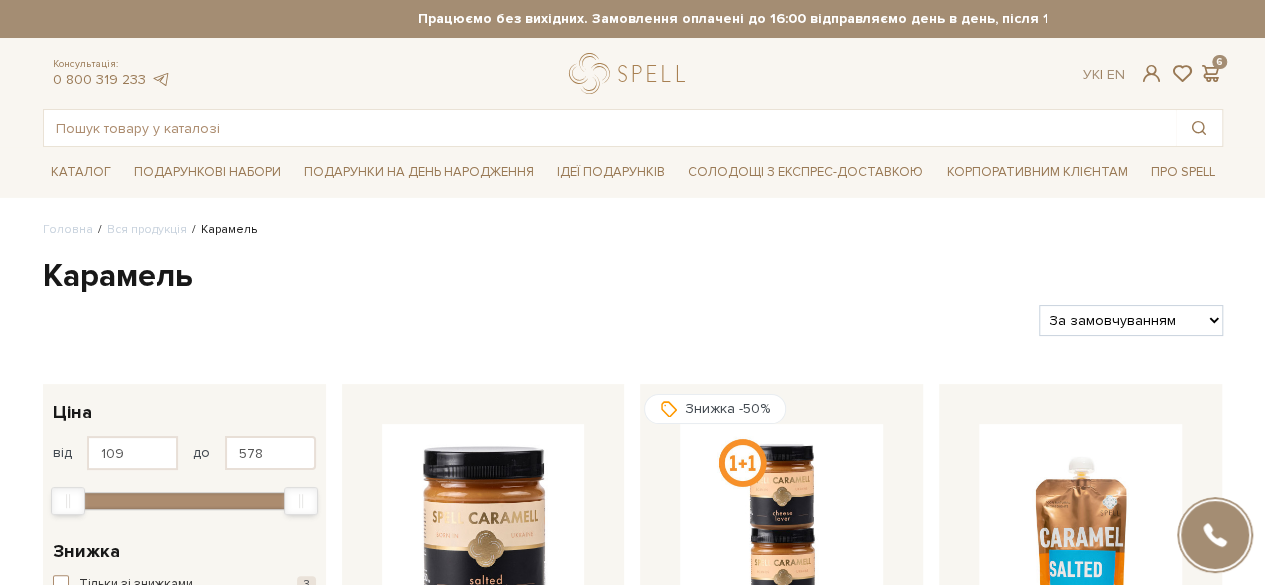 click on "Головна
Вся продукція
Карамель
Карамель
Фільтри
За замовчуванням
За Ціною (зростання) За Ціною (зменшення) Новинки
3" at bounding box center [633, 2062] 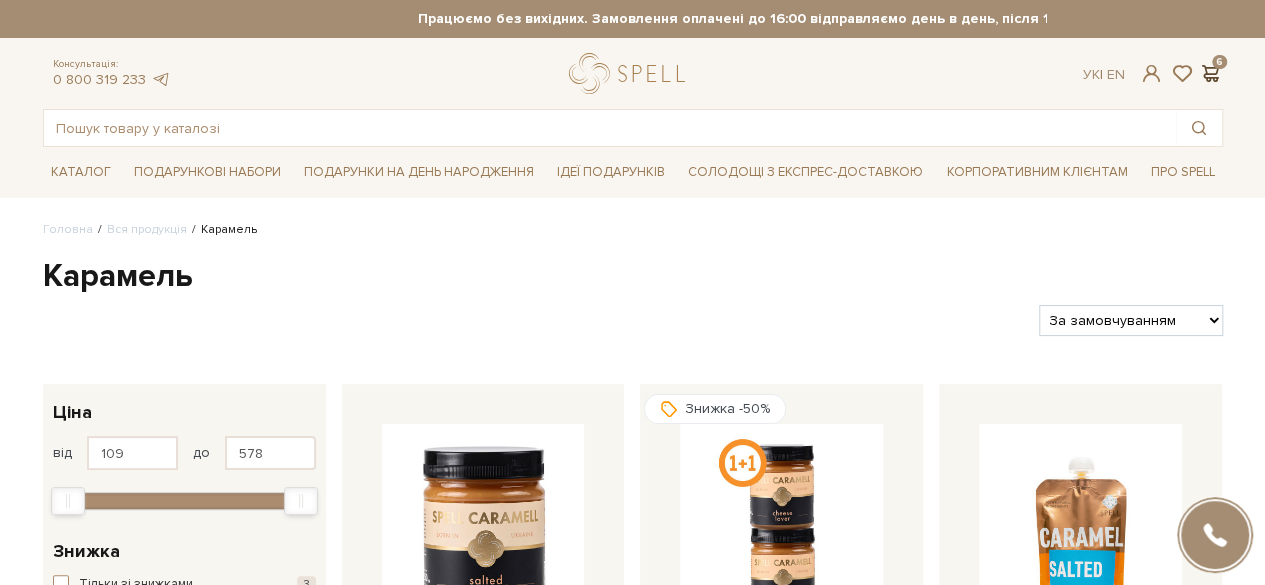 click at bounding box center [1211, 73] 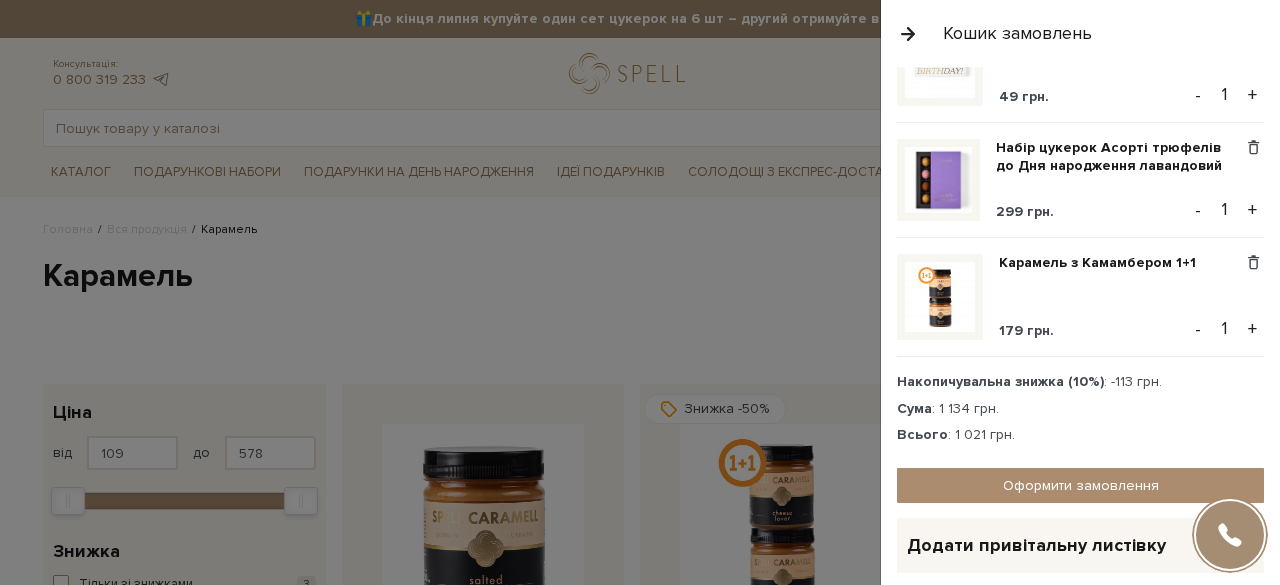 scroll, scrollTop: 456, scrollLeft: 0, axis: vertical 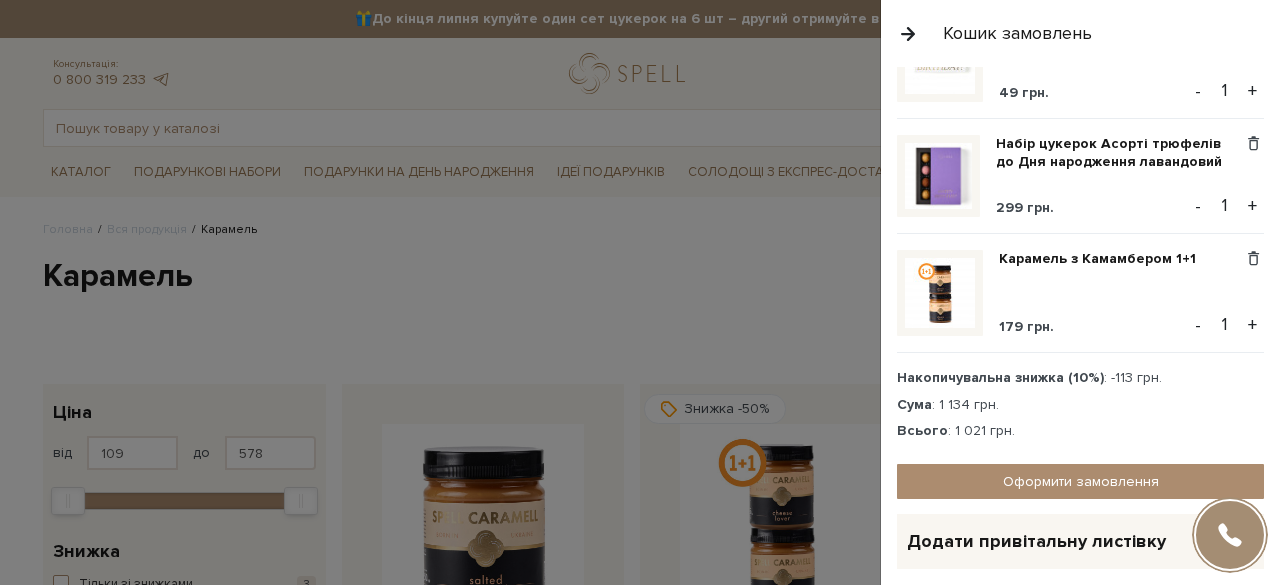 click on "+" at bounding box center (1241, 541) 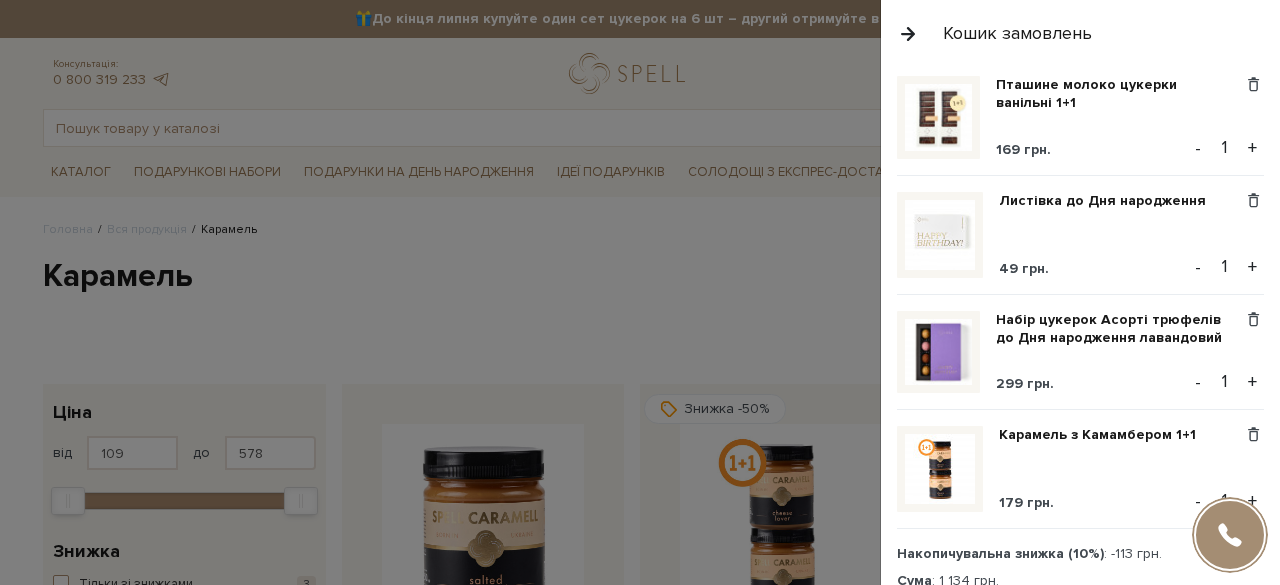 scroll, scrollTop: 288, scrollLeft: 0, axis: vertical 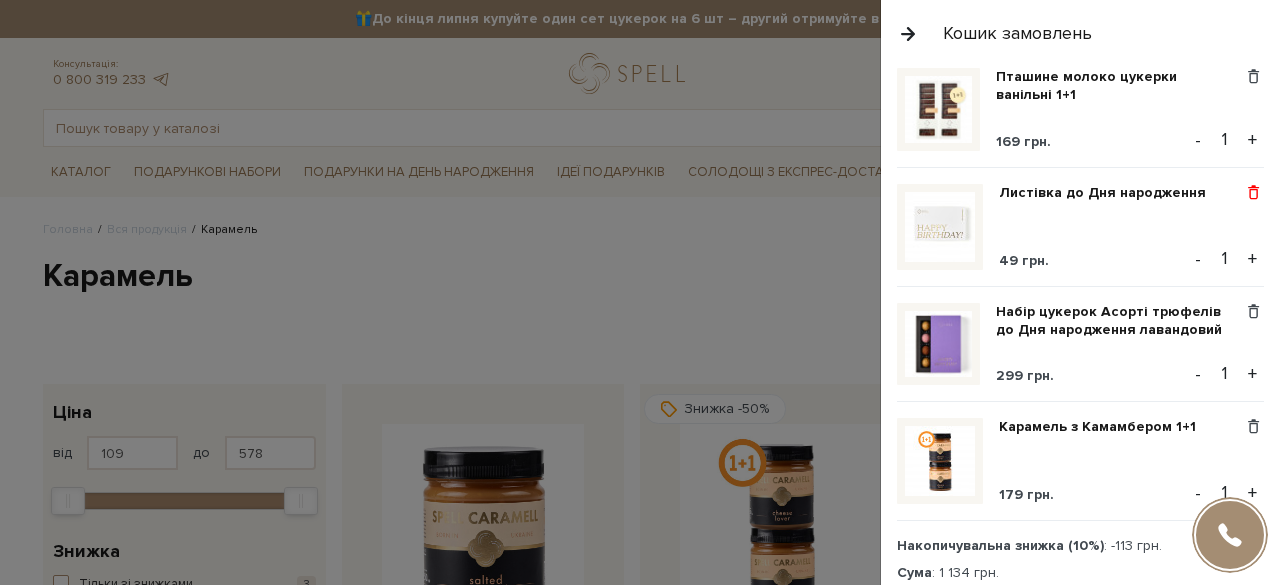 click at bounding box center (1253, 193) 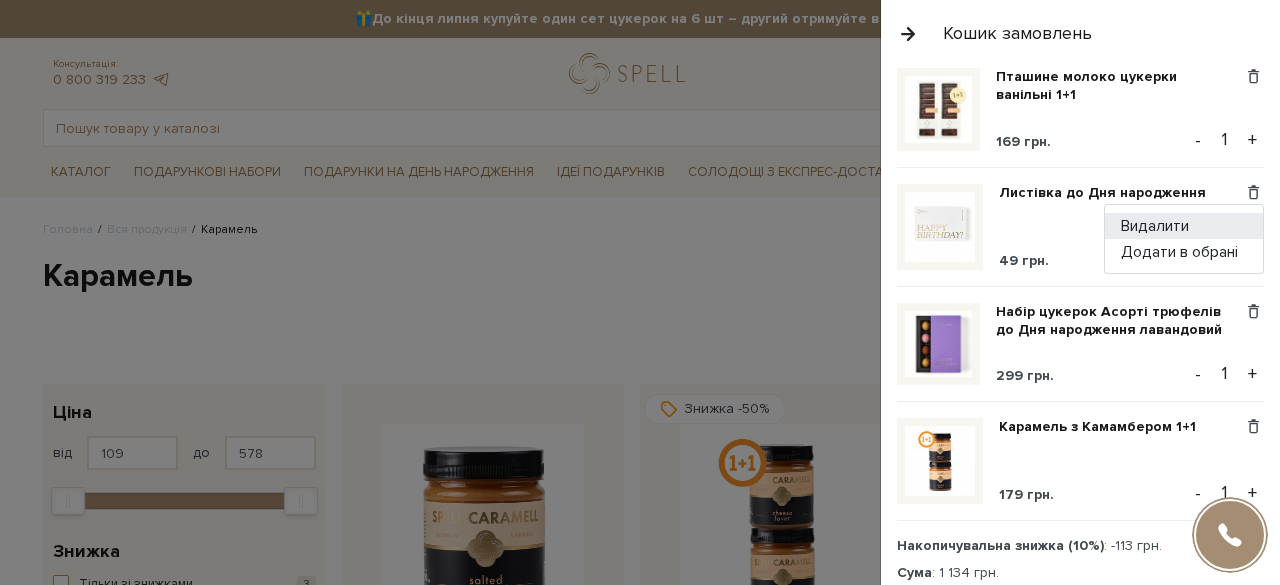 click on "Видалити" at bounding box center [1184, 226] 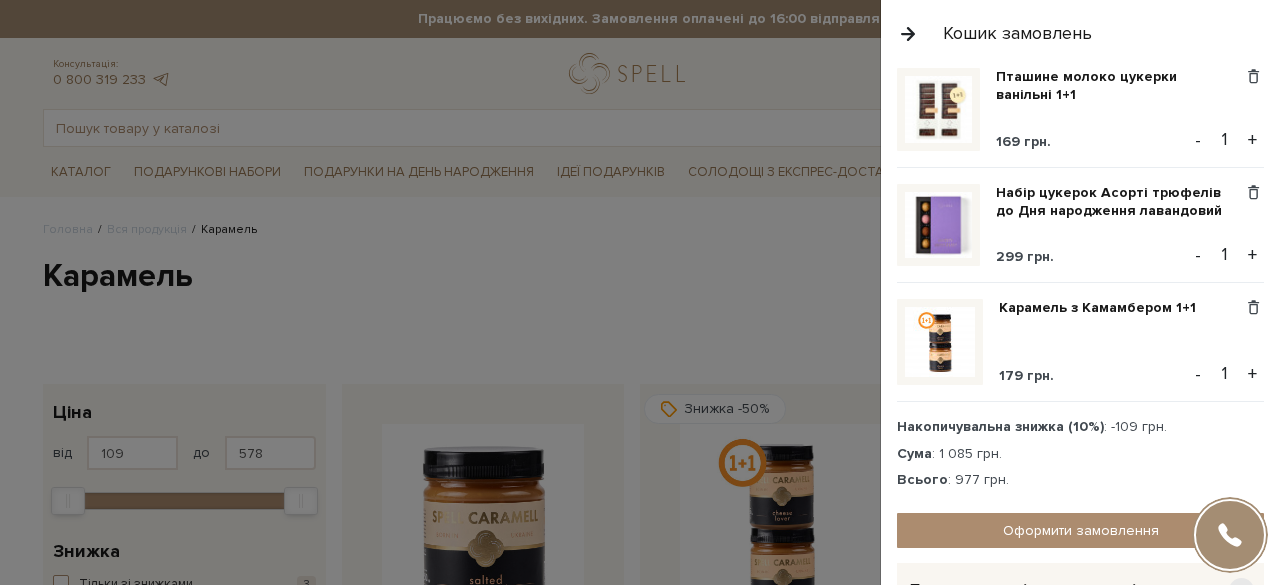 scroll, scrollTop: 408, scrollLeft: 0, axis: vertical 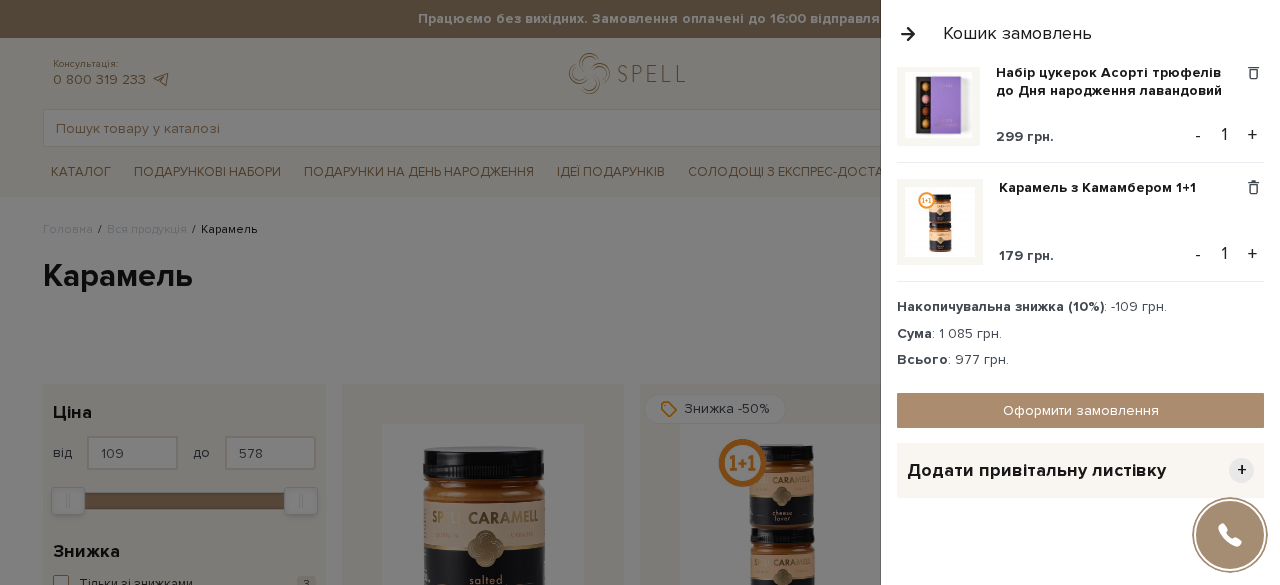 click on "+" at bounding box center [1241, 470] 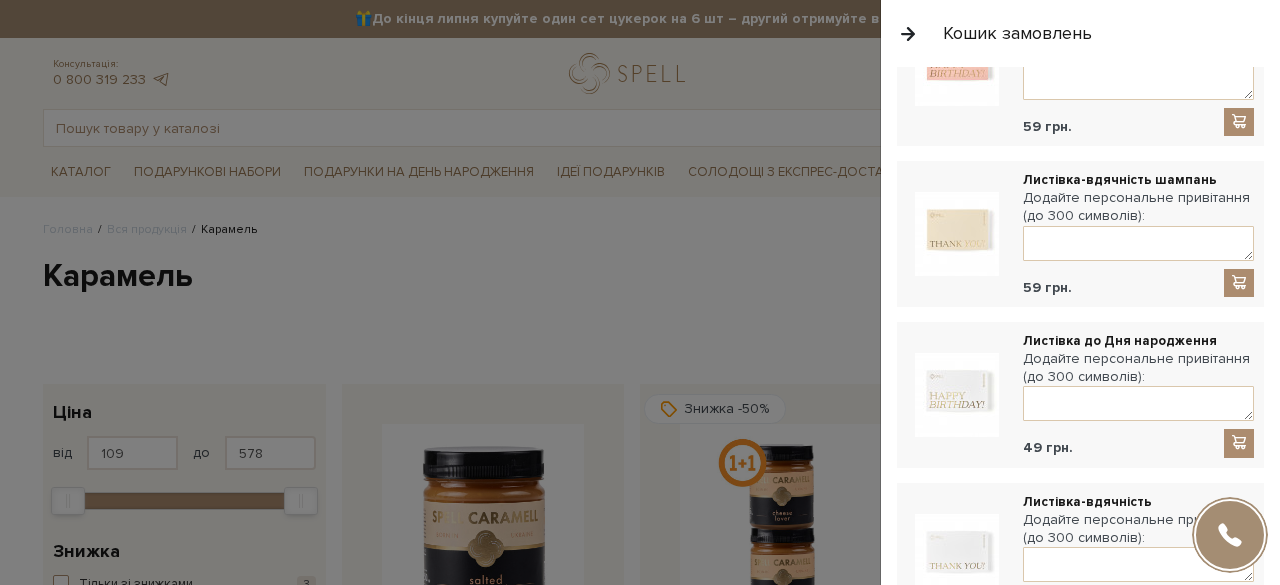 scroll, scrollTop: 1142, scrollLeft: 0, axis: vertical 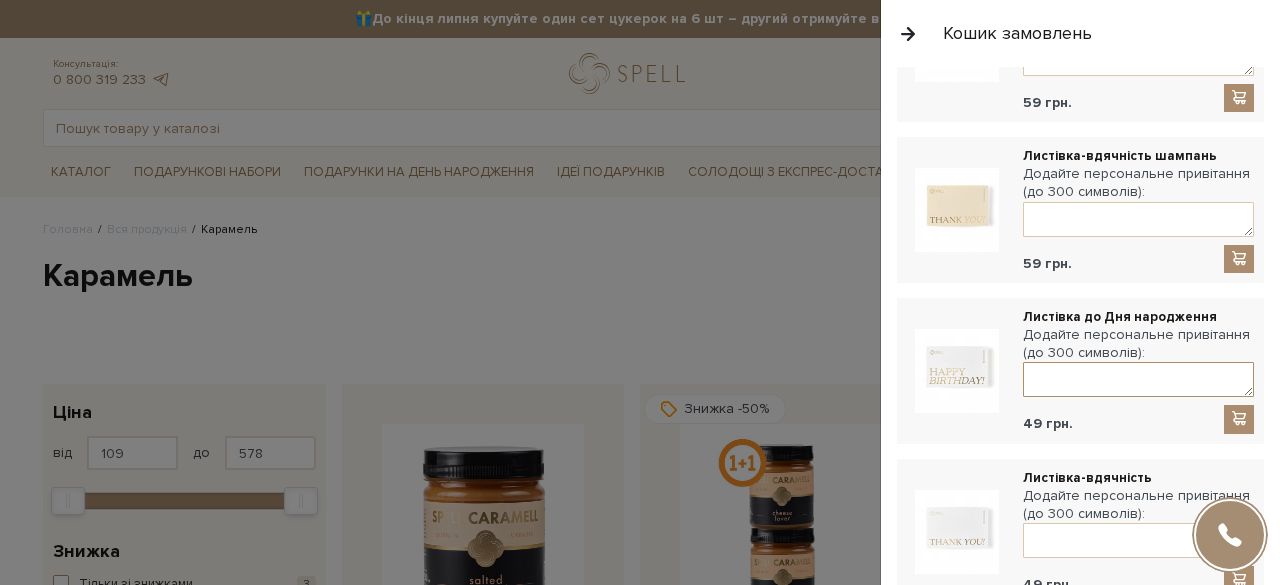 click at bounding box center (1138, 379) 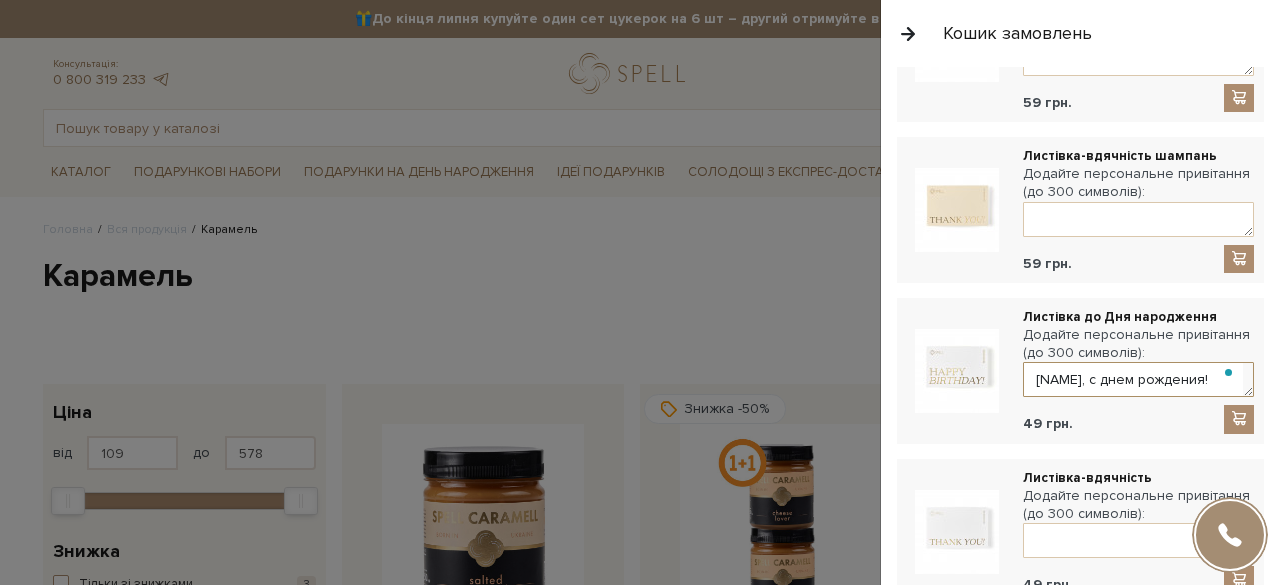 paste on "Желаем тебе всего самого светлого, доброго и прекрасного! Пусть все мечты сбываются и цели исполняются! твоя команда Attract Group" 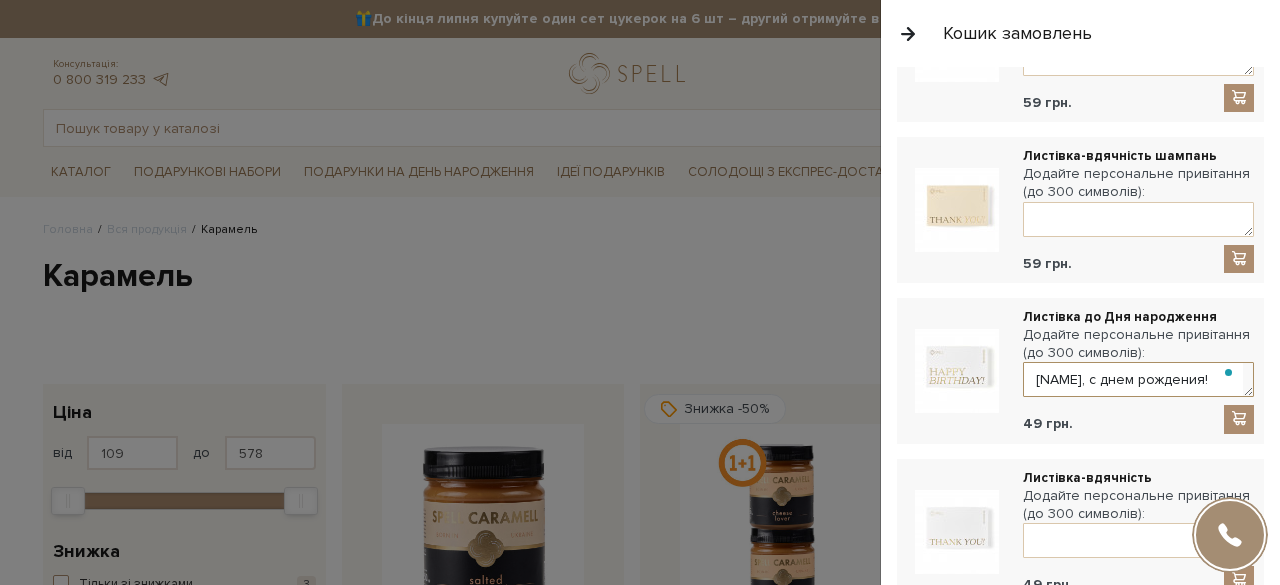 scroll, scrollTop: 117, scrollLeft: 0, axis: vertical 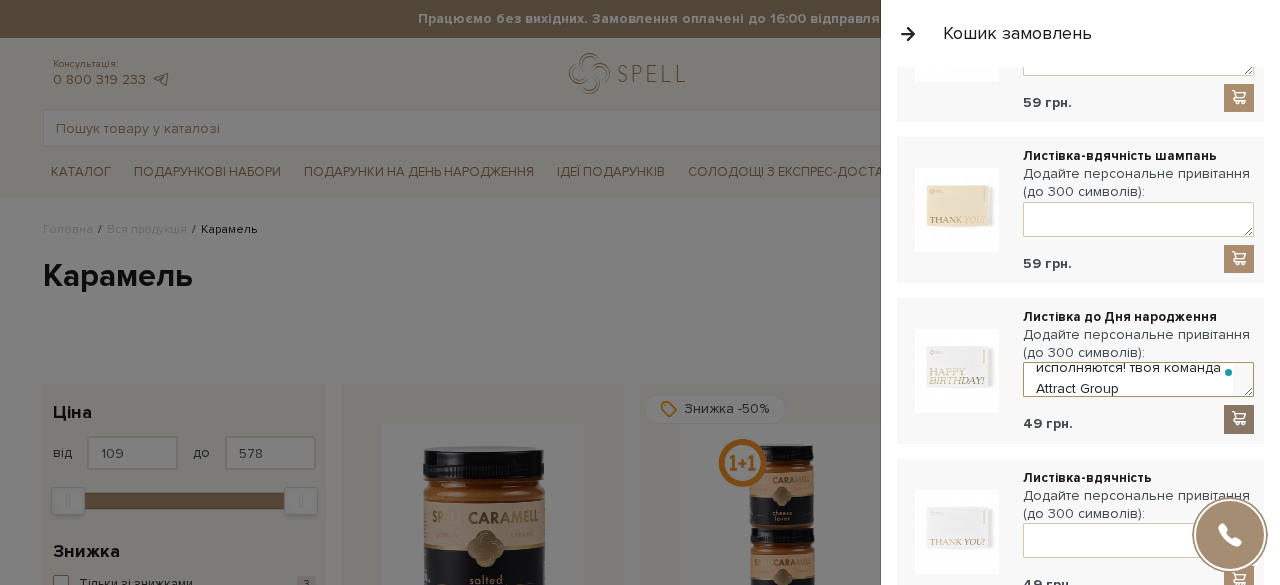 type on "[NAME], с днем рождения! Желаем тебе всего самого светлого, доброго и прекрасного! Пусть все мечты сбываются и цели исполняются! твоя команда Attract Group" 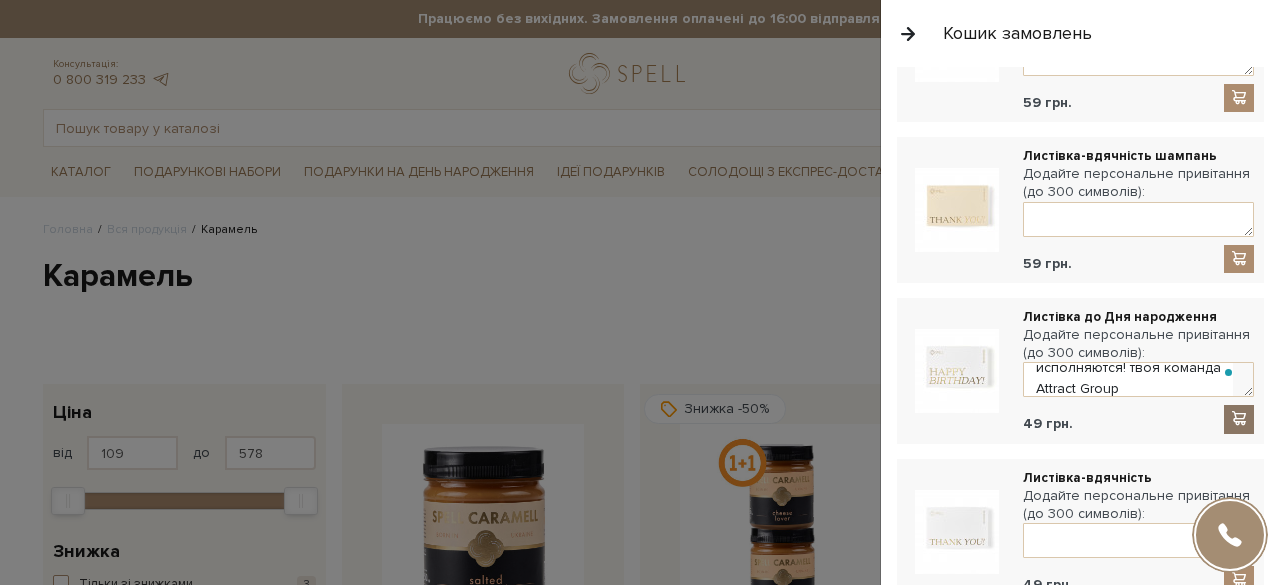 click at bounding box center (1239, 418) 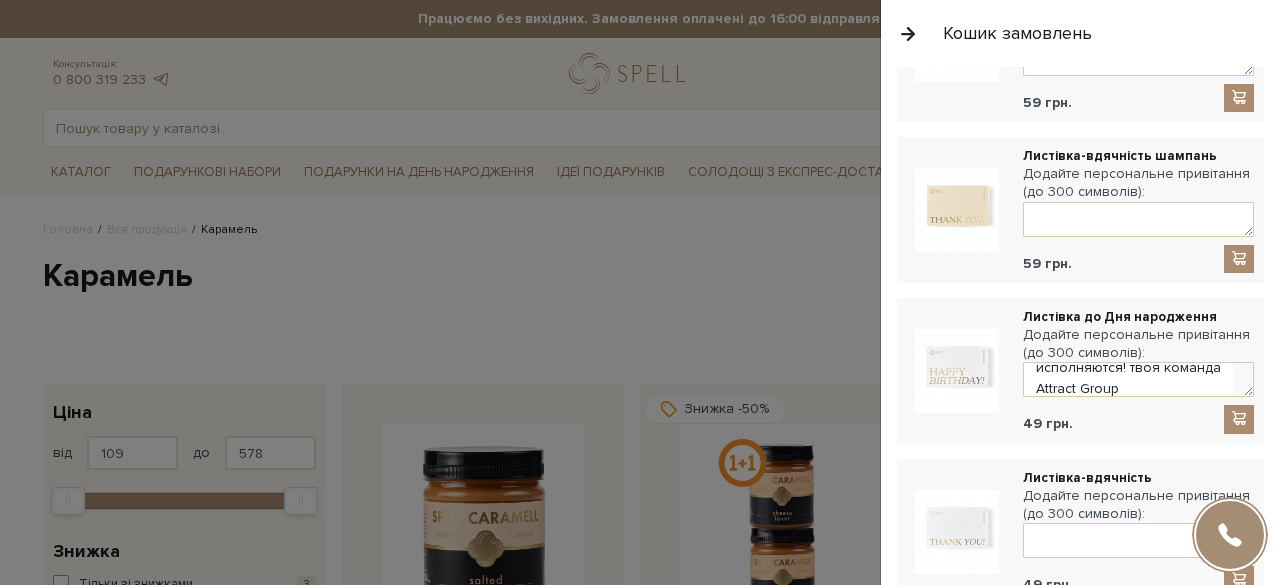 scroll, scrollTop: 532, scrollLeft: 0, axis: vertical 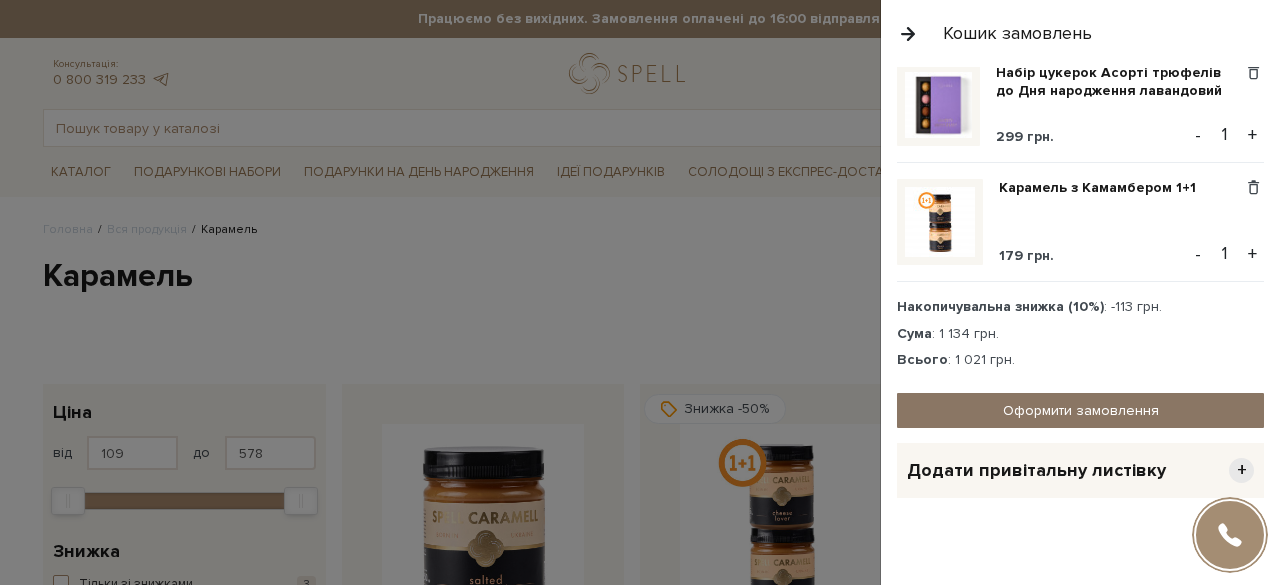 click on "Оформити замовлення" at bounding box center (1080, 410) 